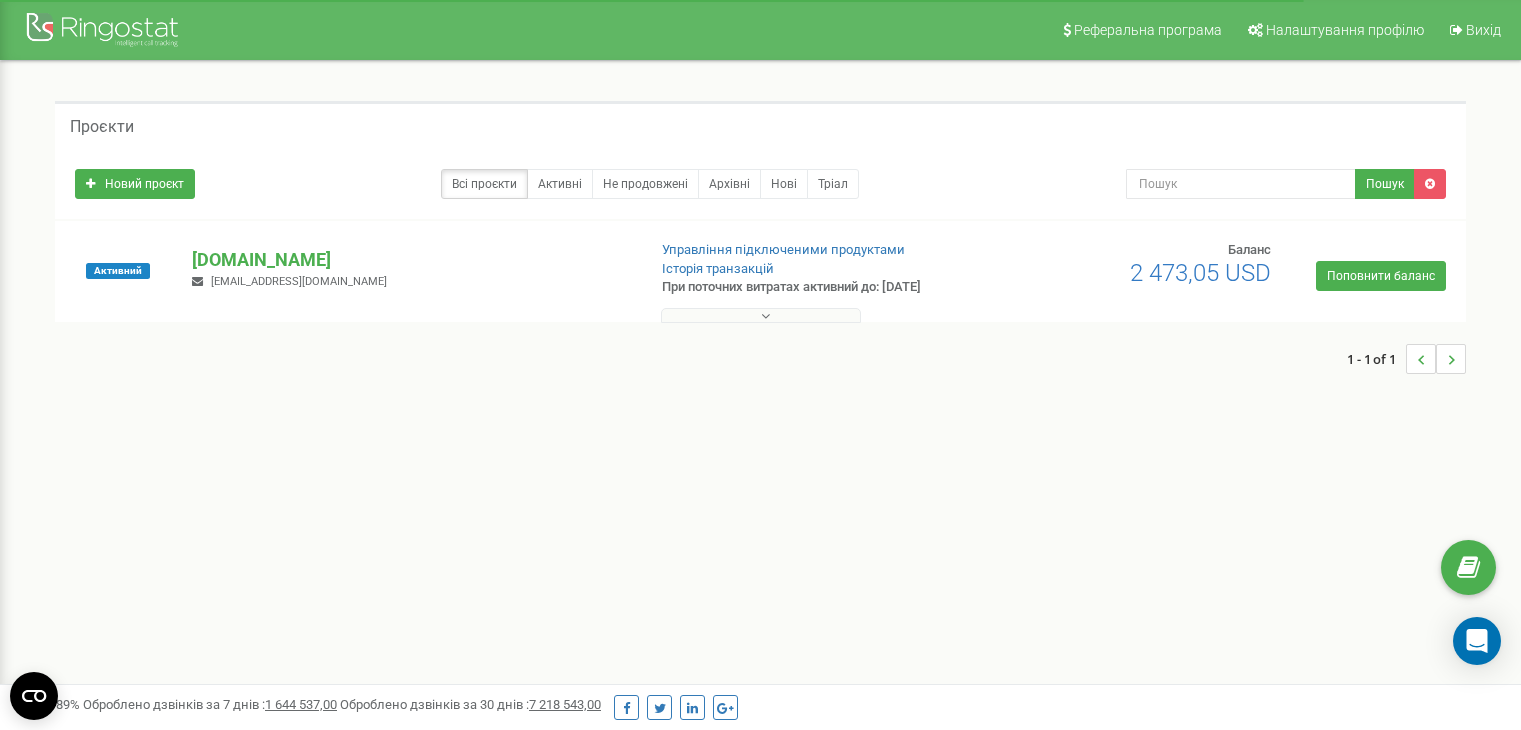 scroll, scrollTop: 0, scrollLeft: 0, axis: both 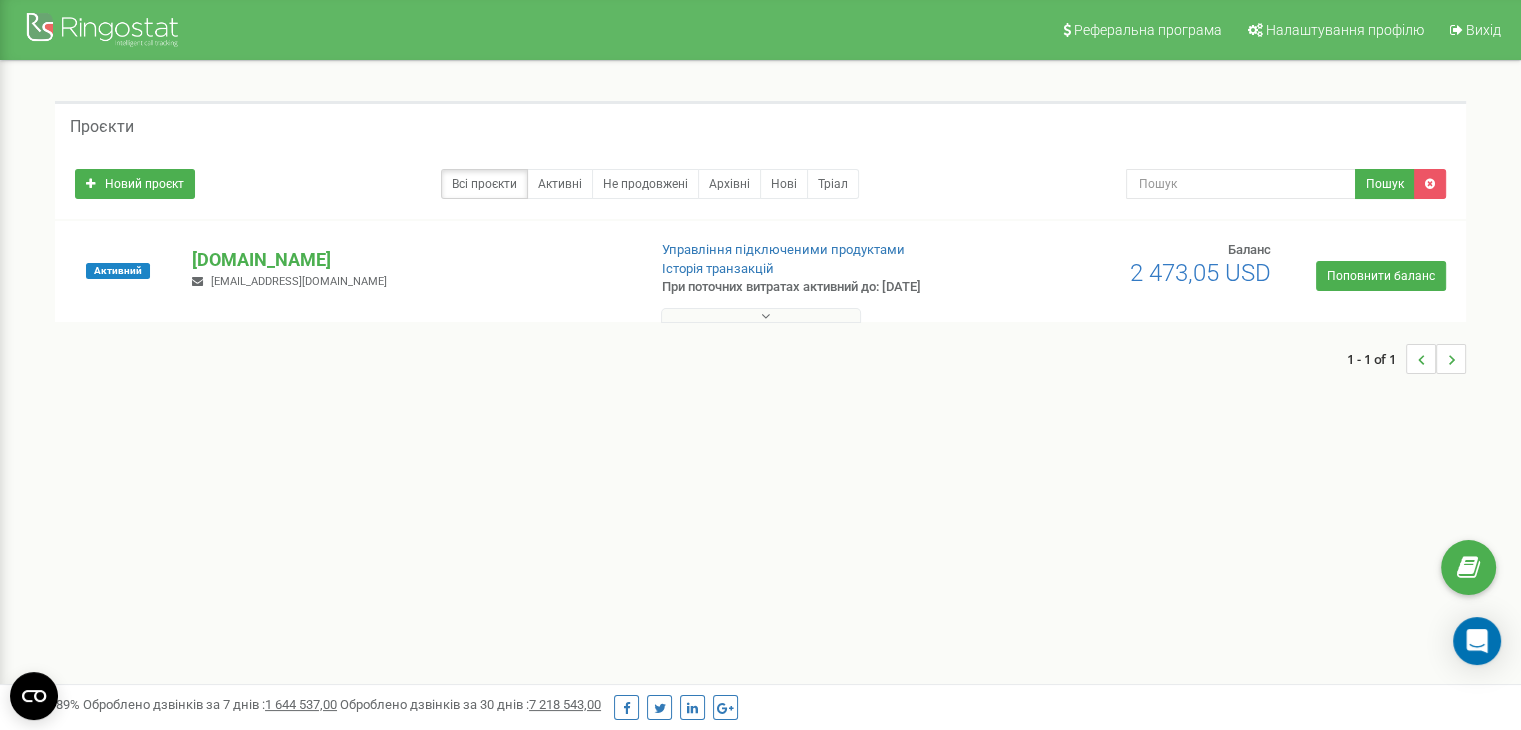 click at bounding box center [761, 315] 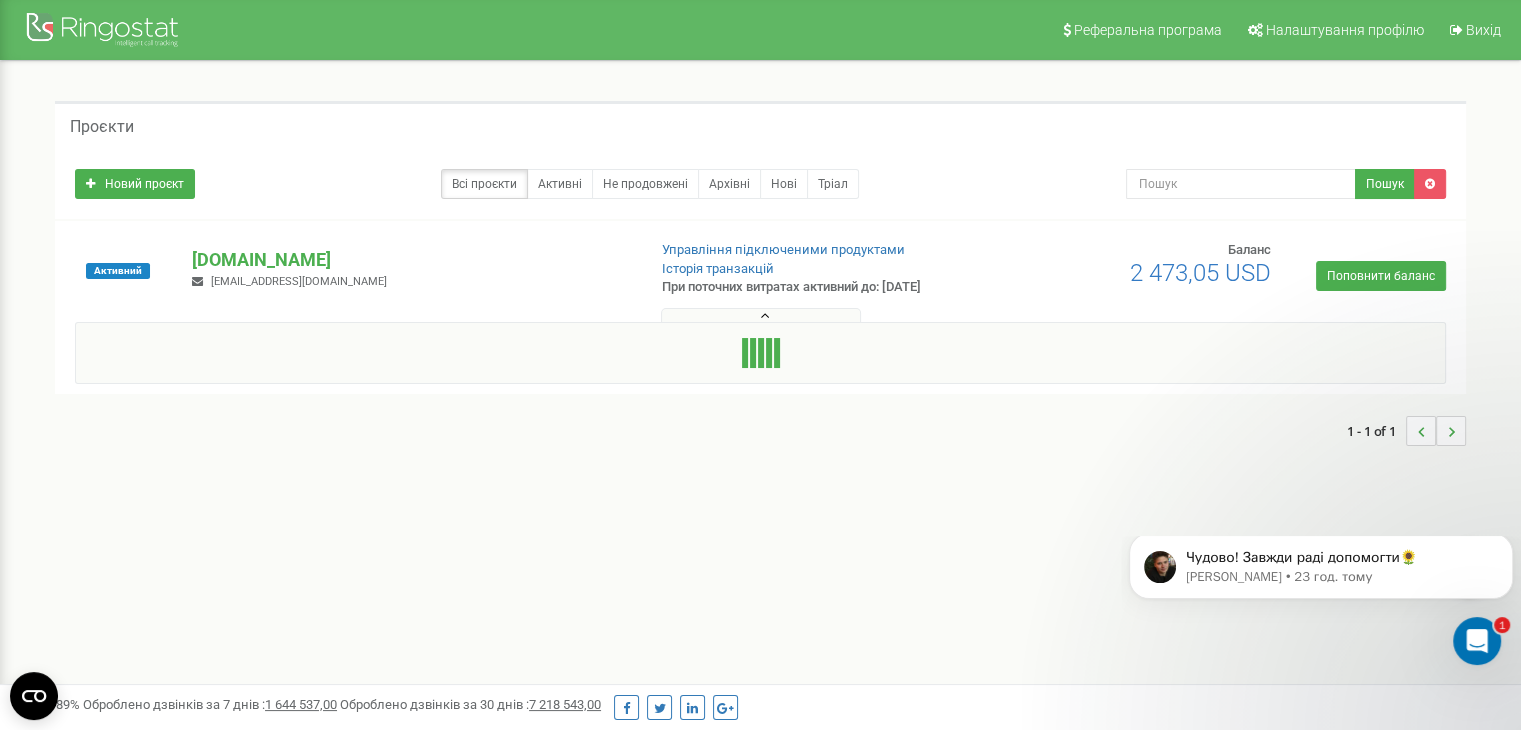 scroll, scrollTop: 0, scrollLeft: 0, axis: both 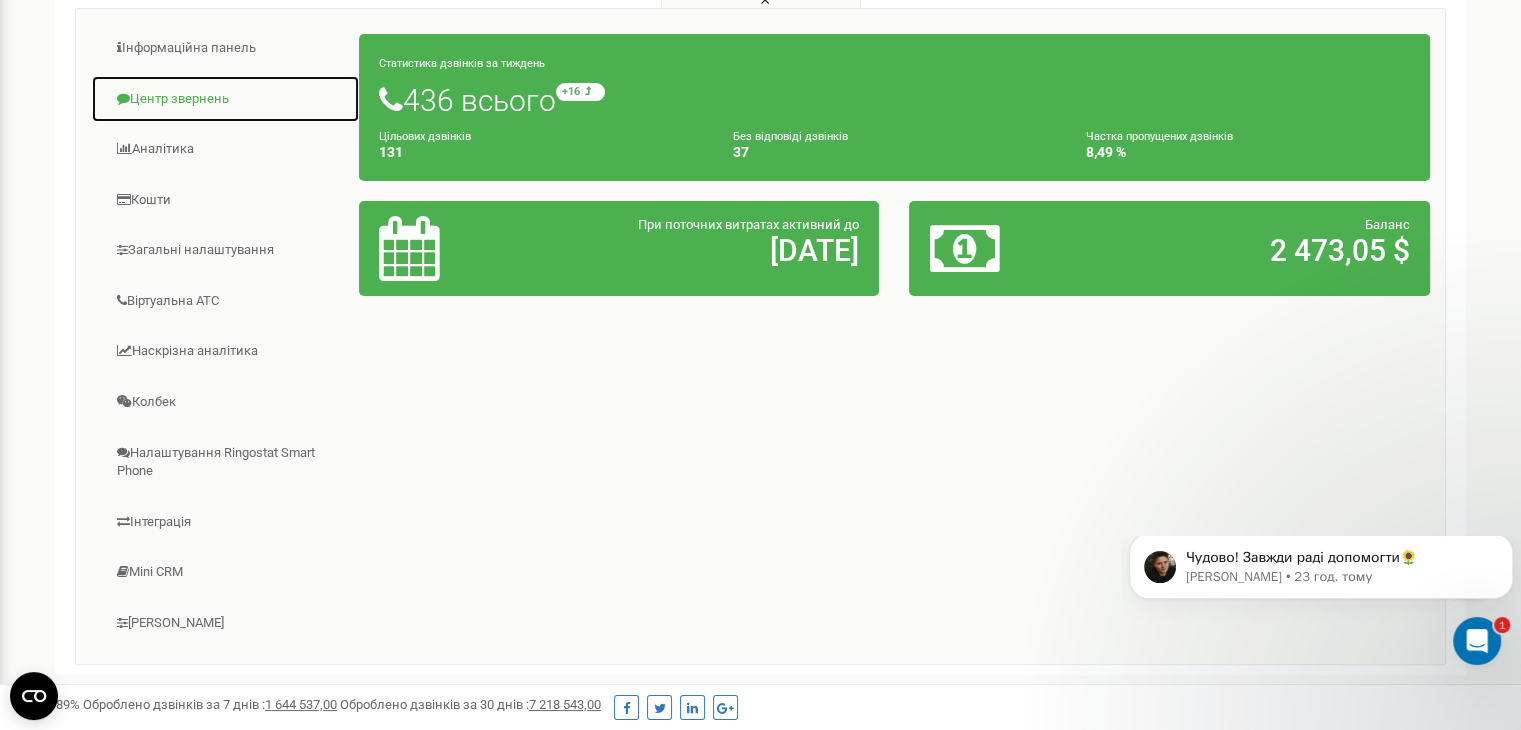 click on "Центр звернень" at bounding box center (225, 99) 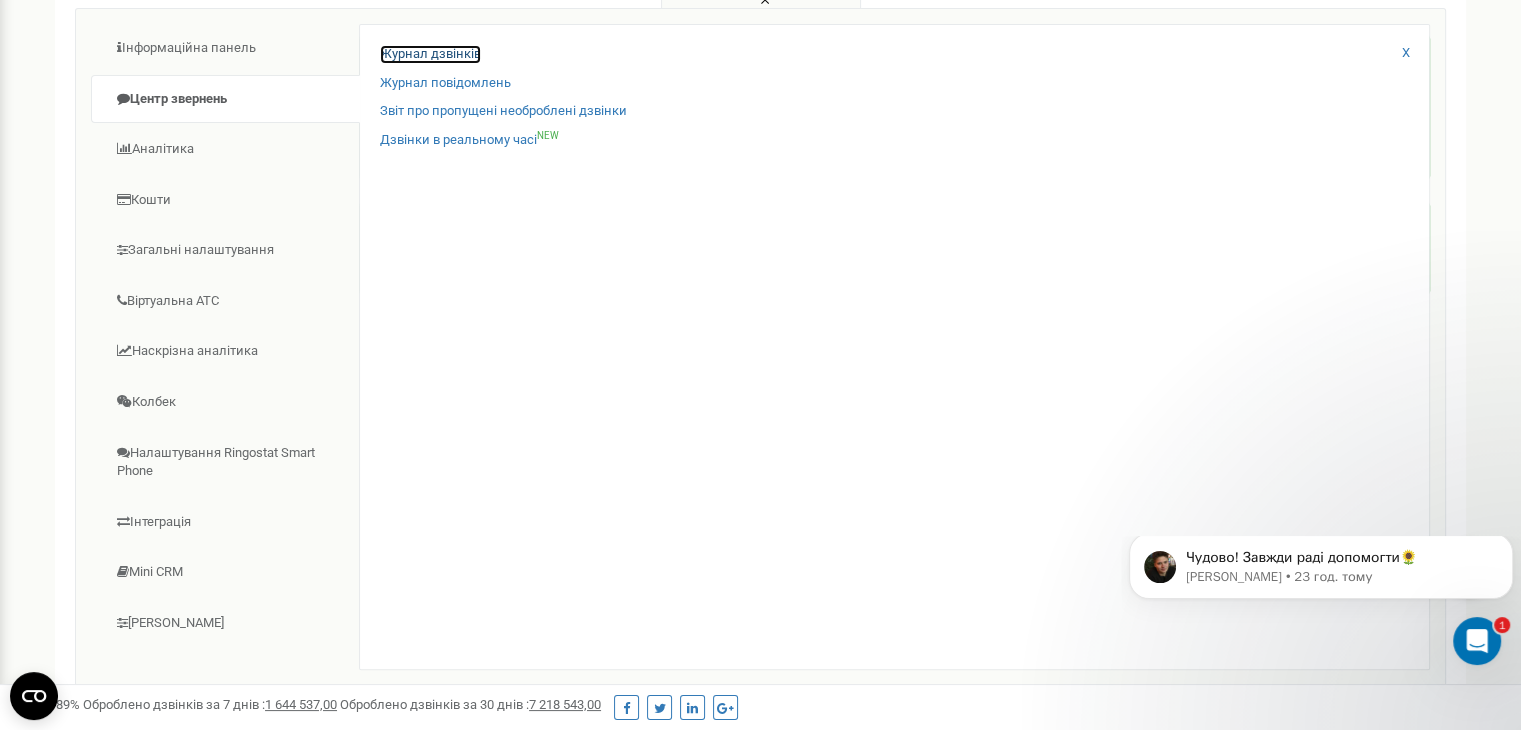 click on "Журнал дзвінків" at bounding box center [430, 54] 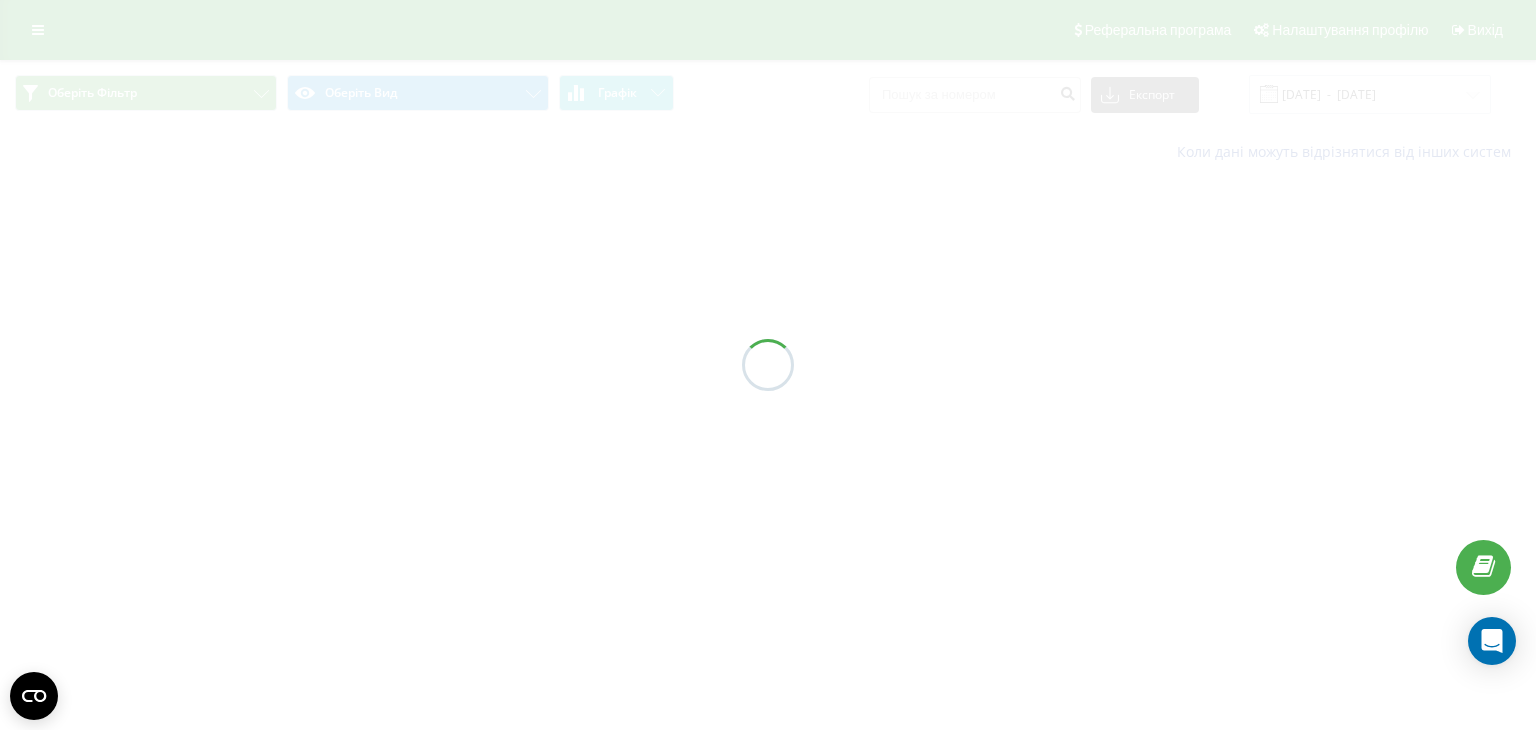 scroll, scrollTop: 0, scrollLeft: 0, axis: both 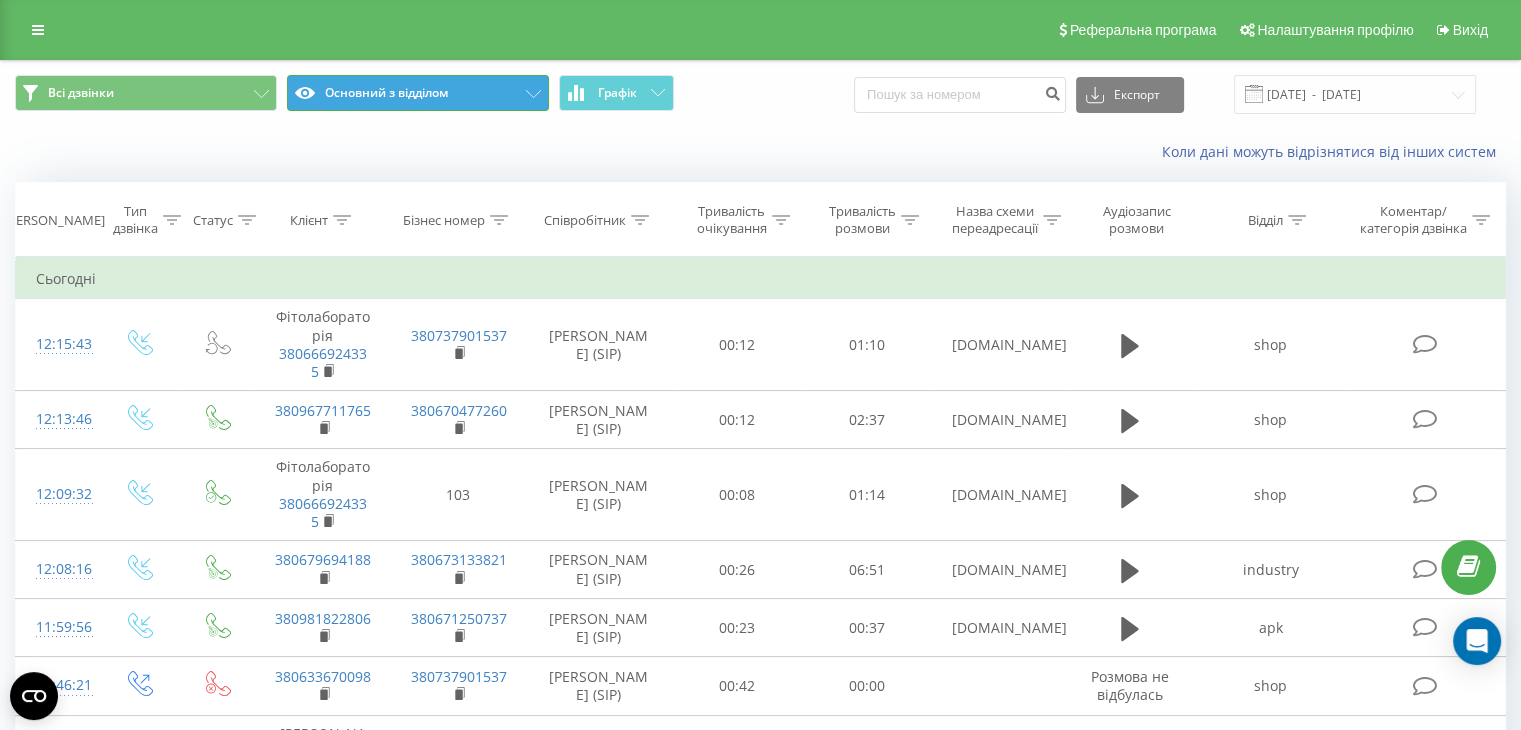 click 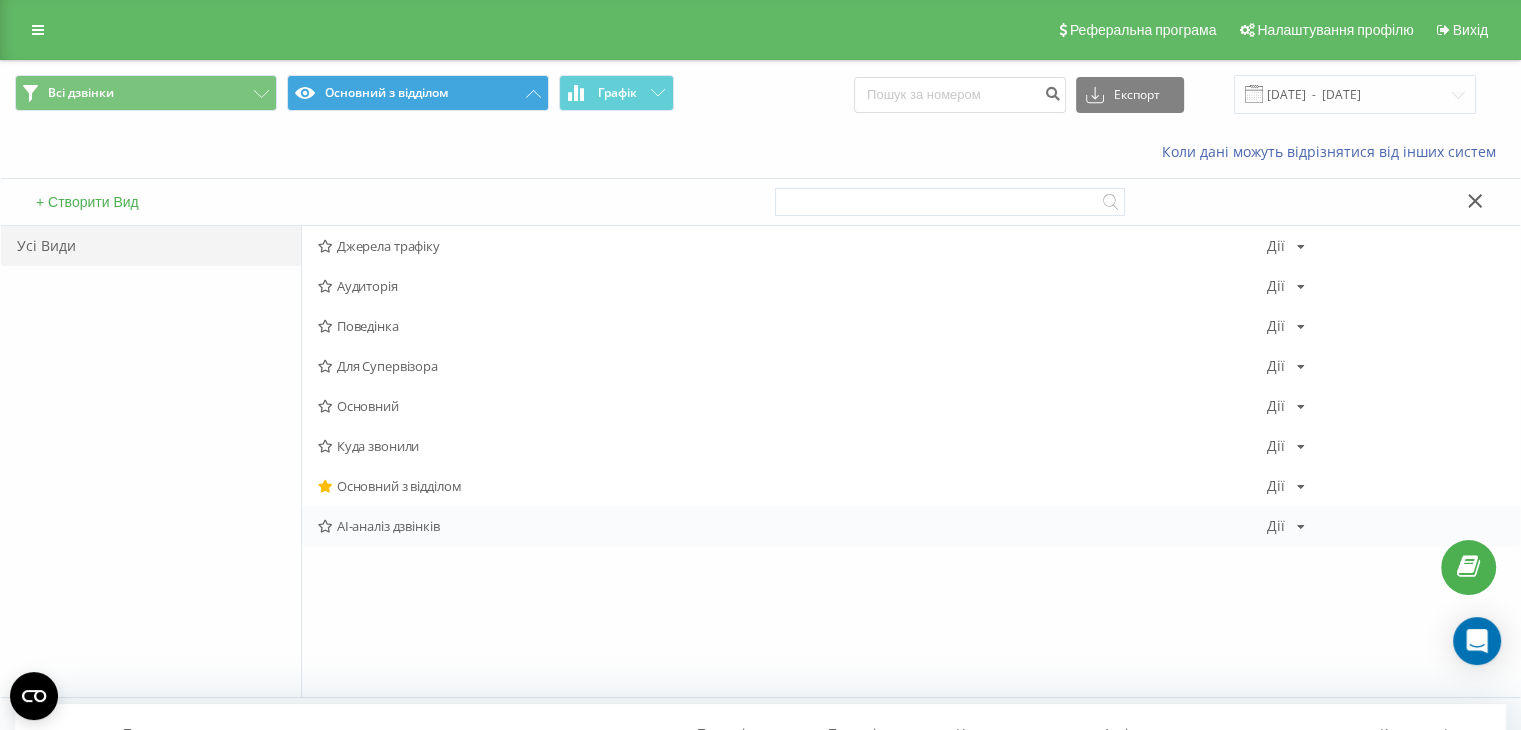 click on "AI-аналіз дзвінків Дії Редагувати Копіювати Видалити За замовчуванням Поділитися" at bounding box center (911, 526) 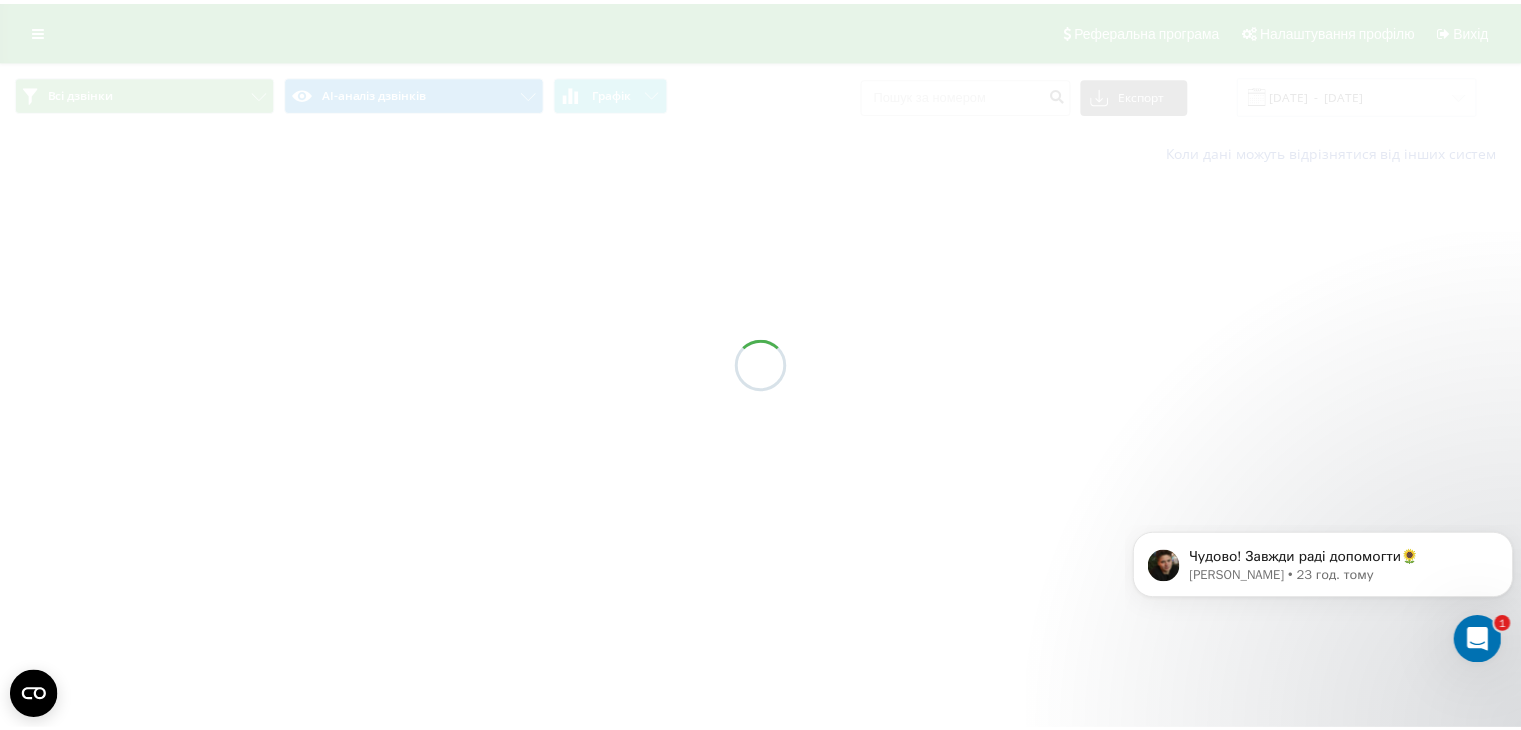 scroll, scrollTop: 0, scrollLeft: 0, axis: both 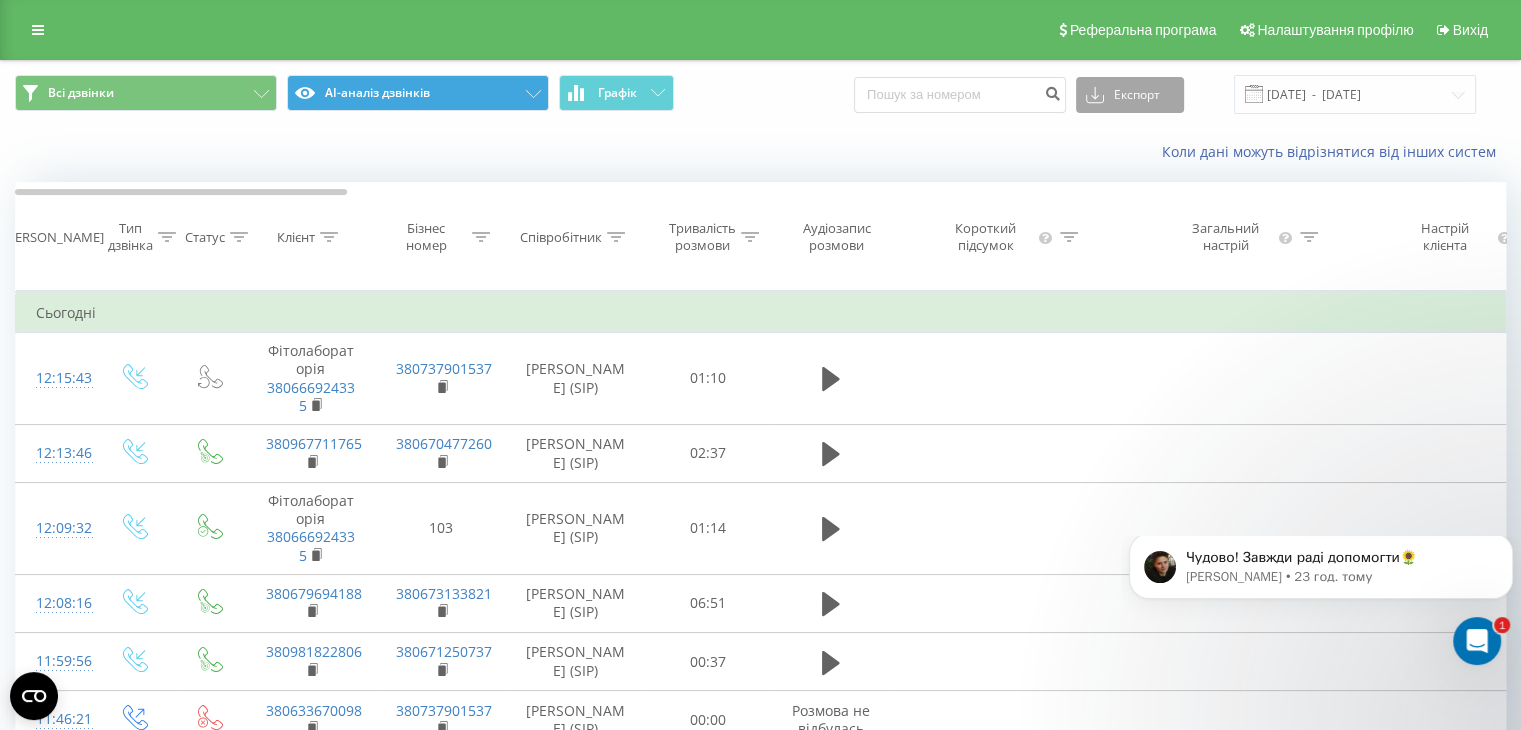click on "Експорт" at bounding box center [1130, 95] 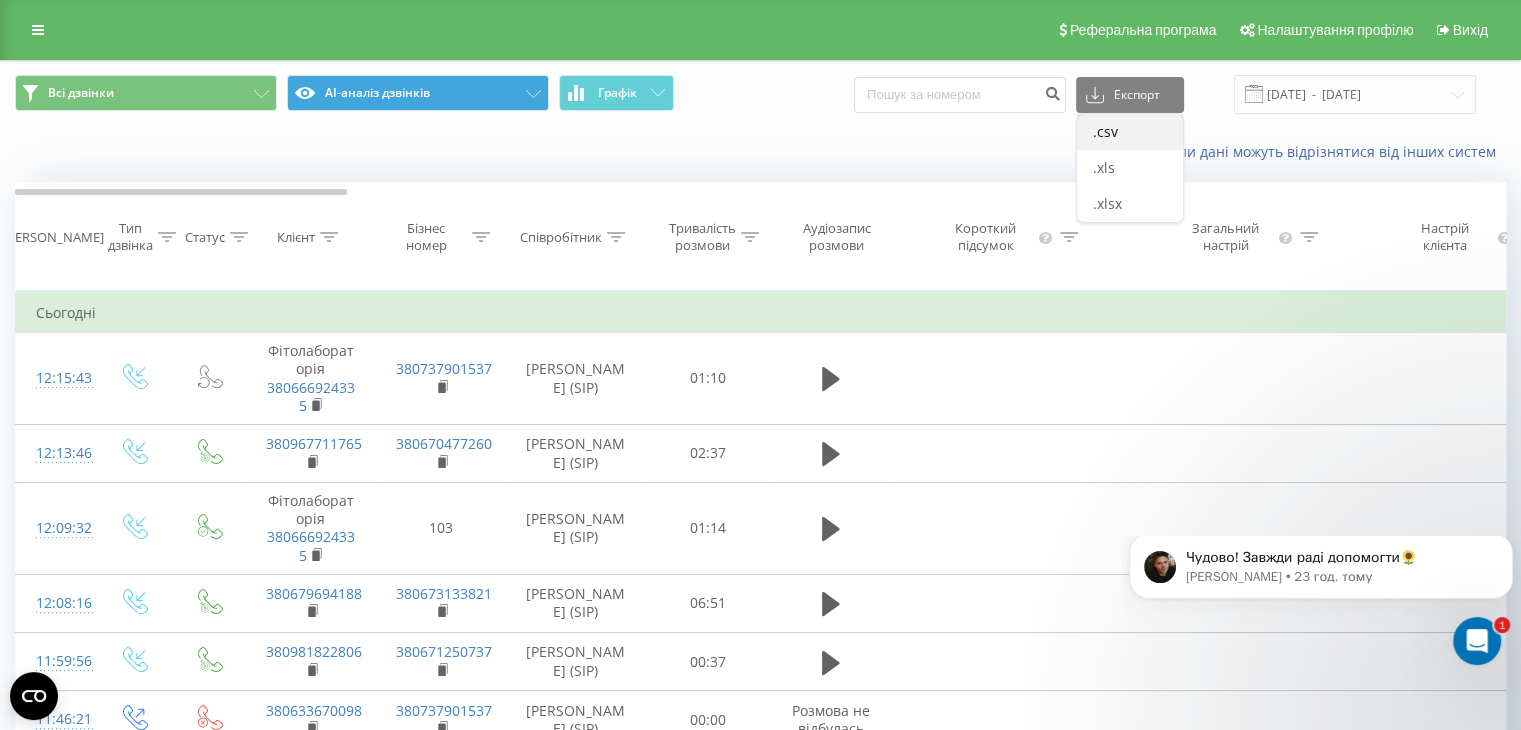click on ".csv" at bounding box center (1130, 132) 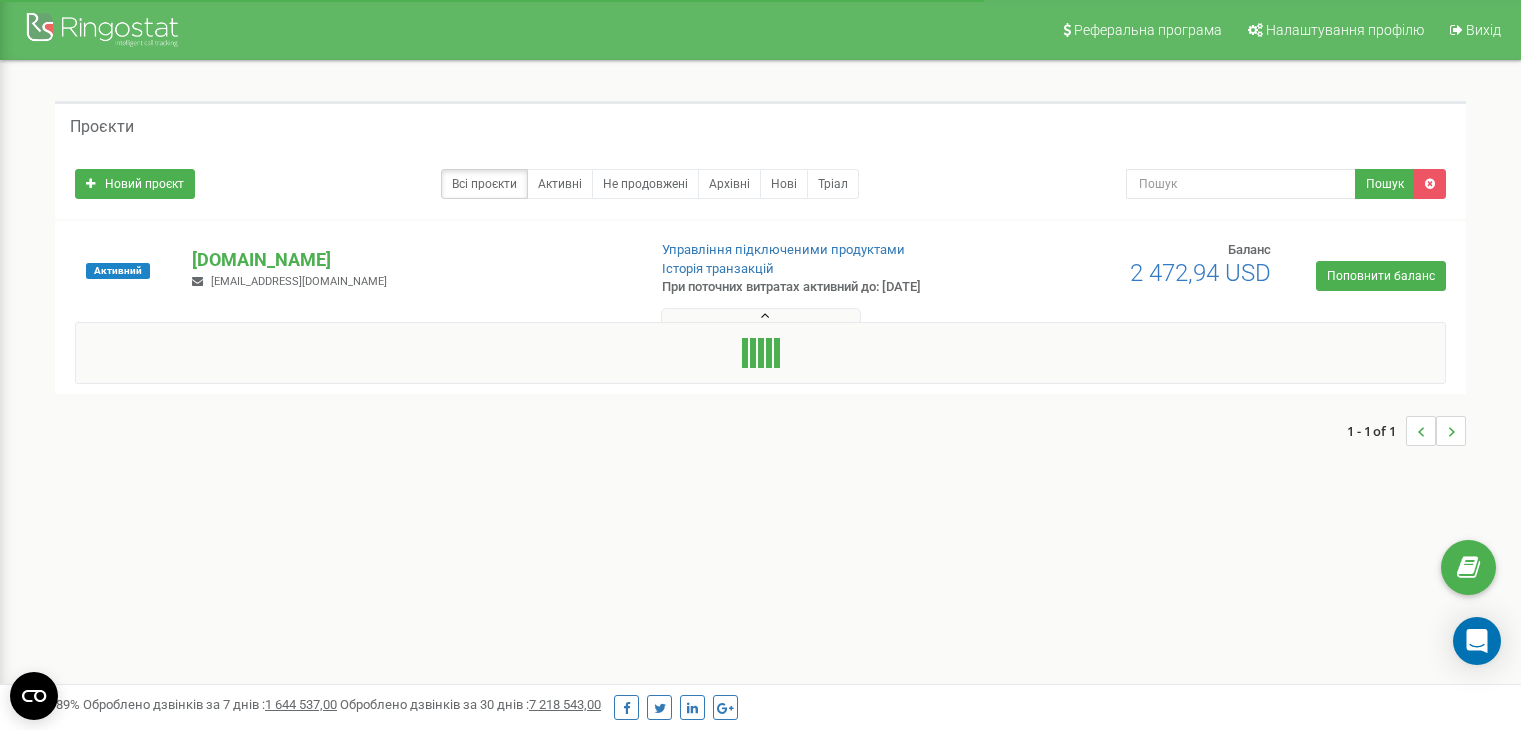 scroll, scrollTop: 0, scrollLeft: 0, axis: both 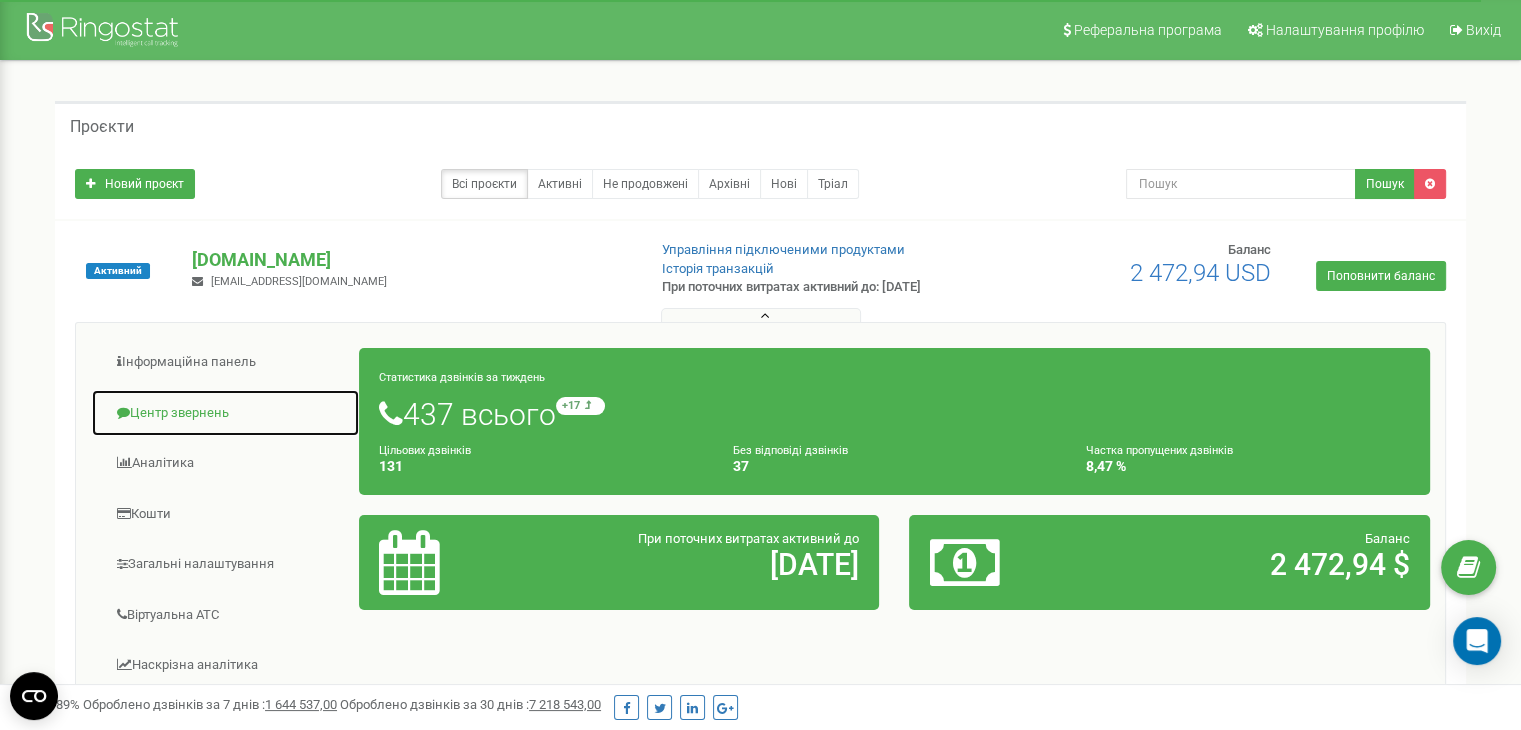 click on "Центр звернень" at bounding box center (225, 413) 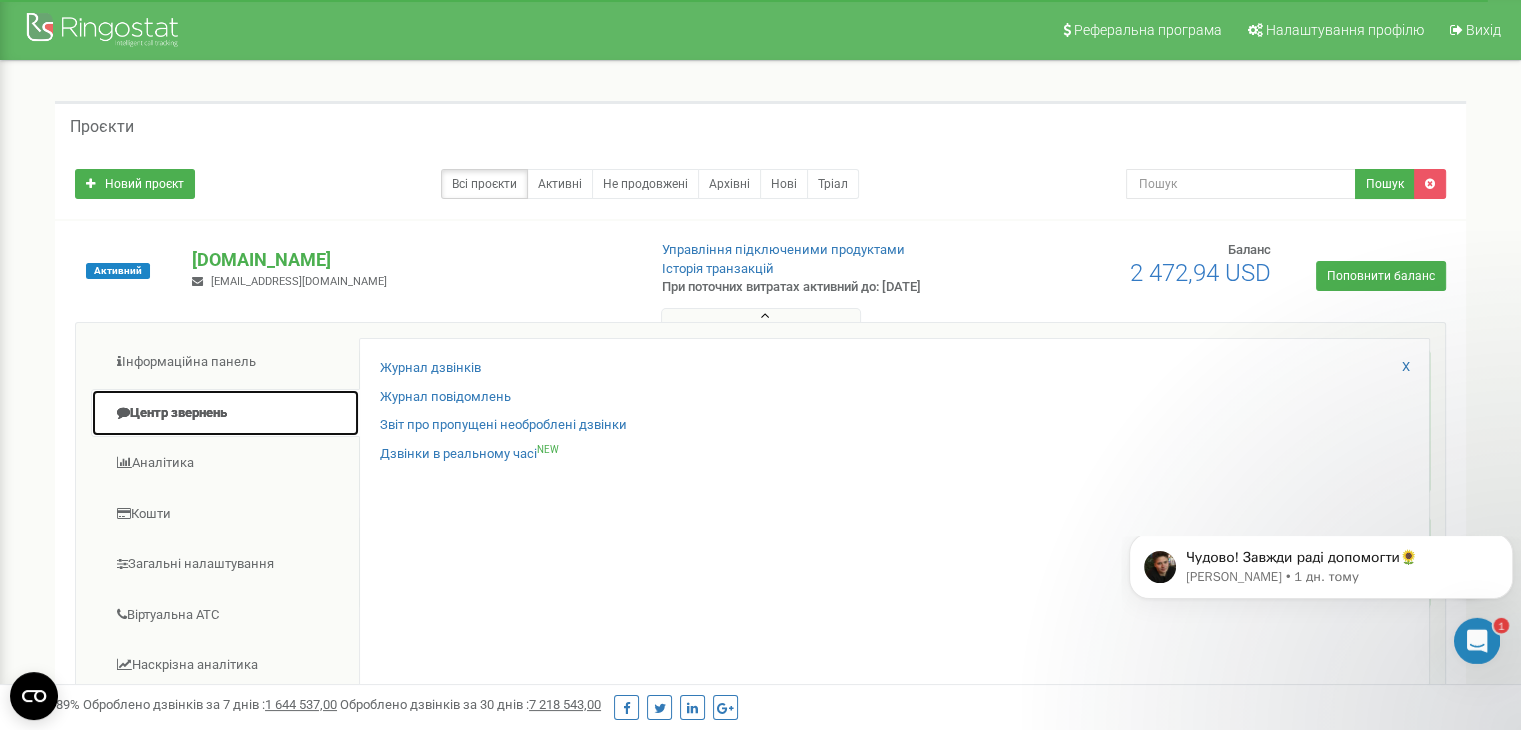 scroll, scrollTop: 0, scrollLeft: 0, axis: both 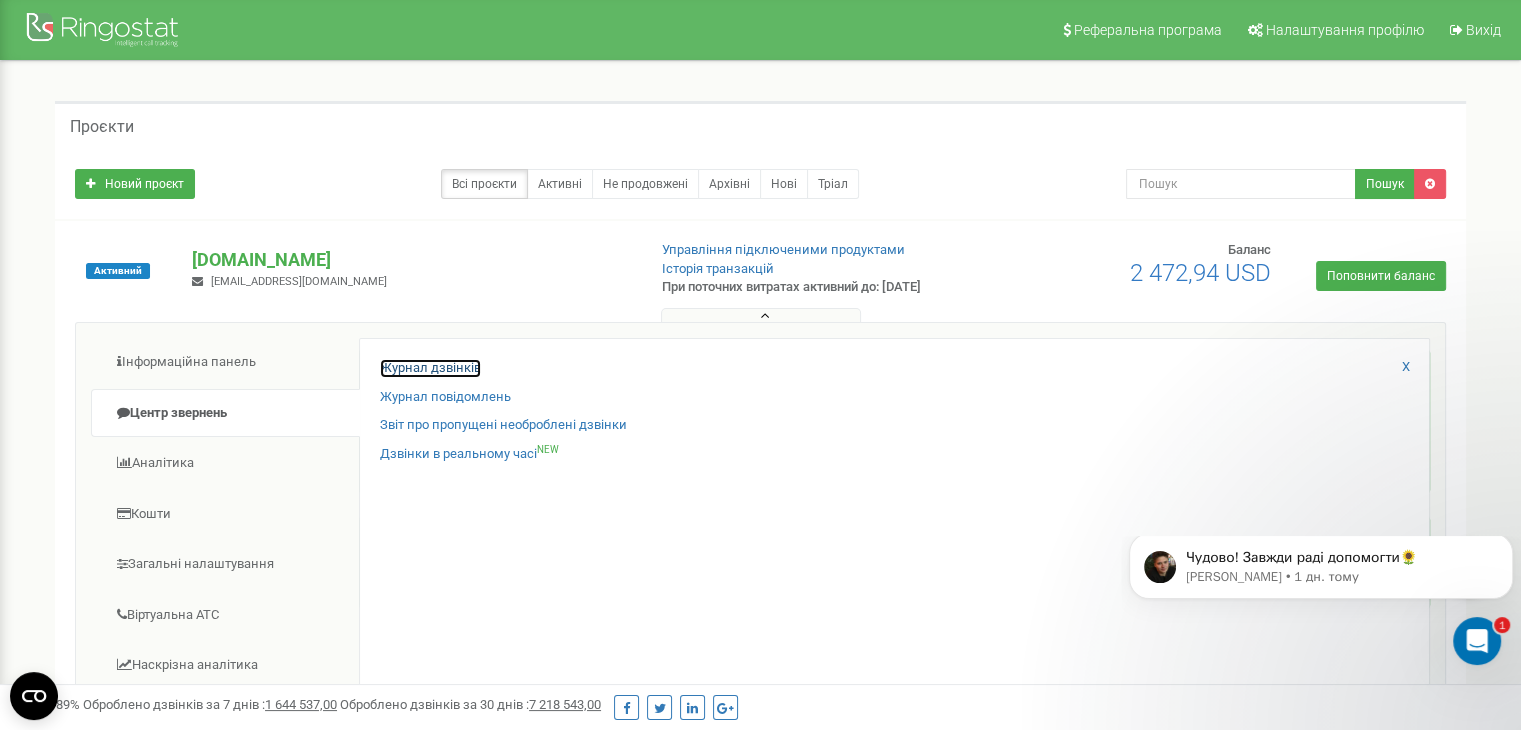click on "Журнал дзвінків" at bounding box center (430, 368) 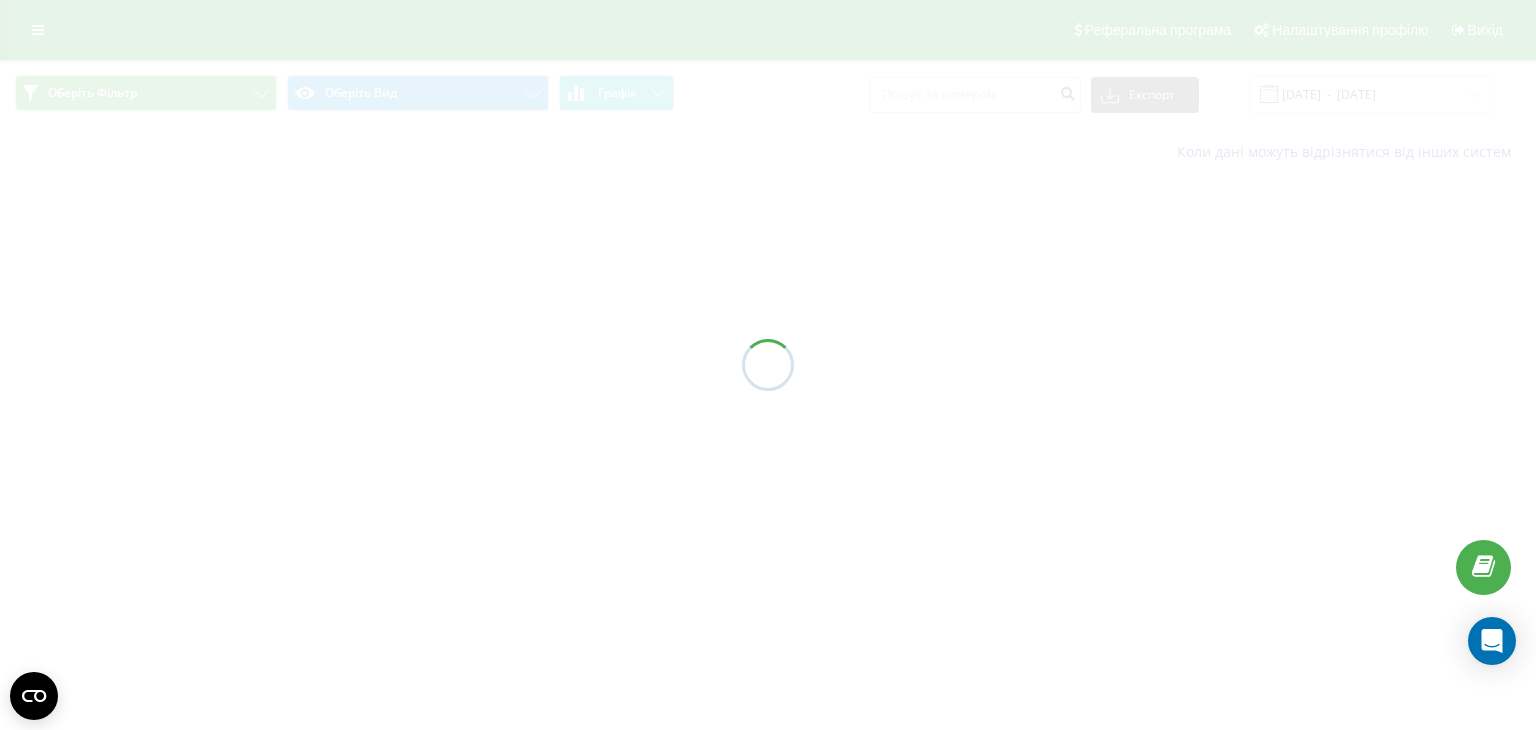 scroll, scrollTop: 0, scrollLeft: 0, axis: both 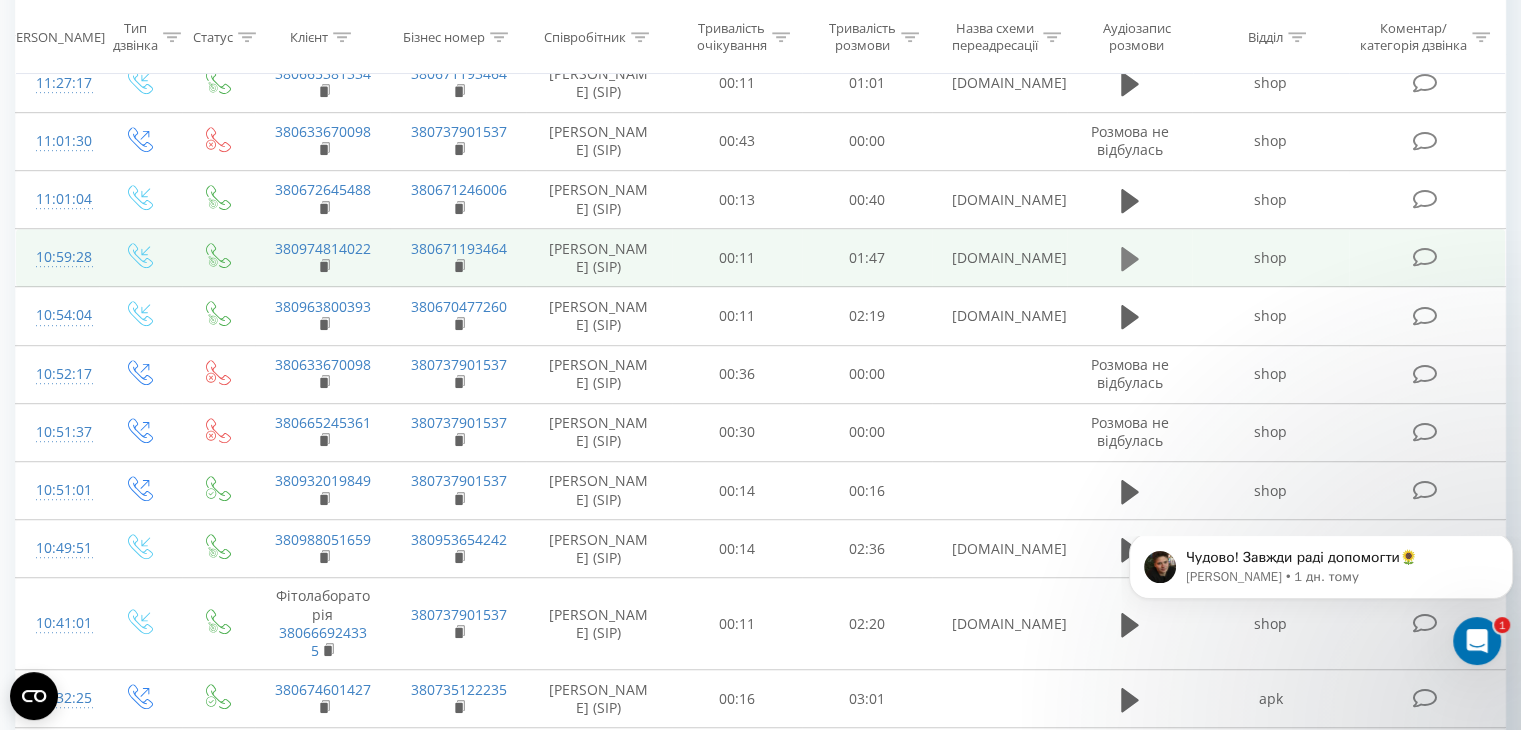 click at bounding box center (1130, 259) 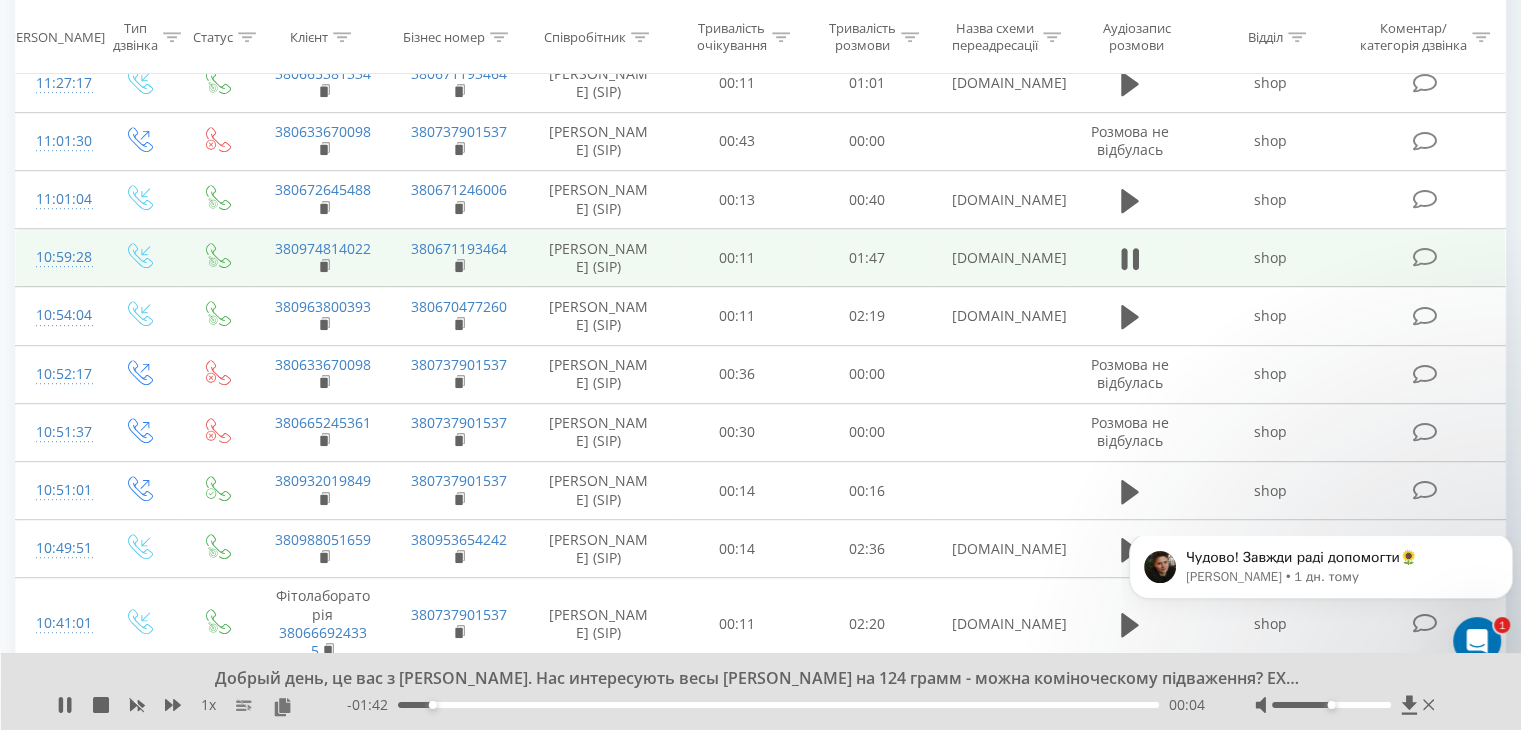 click on "Добрый день, це вас з Антонову. Нас интересують весы Ахаус на 124 грамм - можна коміноческому підваження? ЕХ124 і ЕИК1024АД." at bounding box center (748, 679) 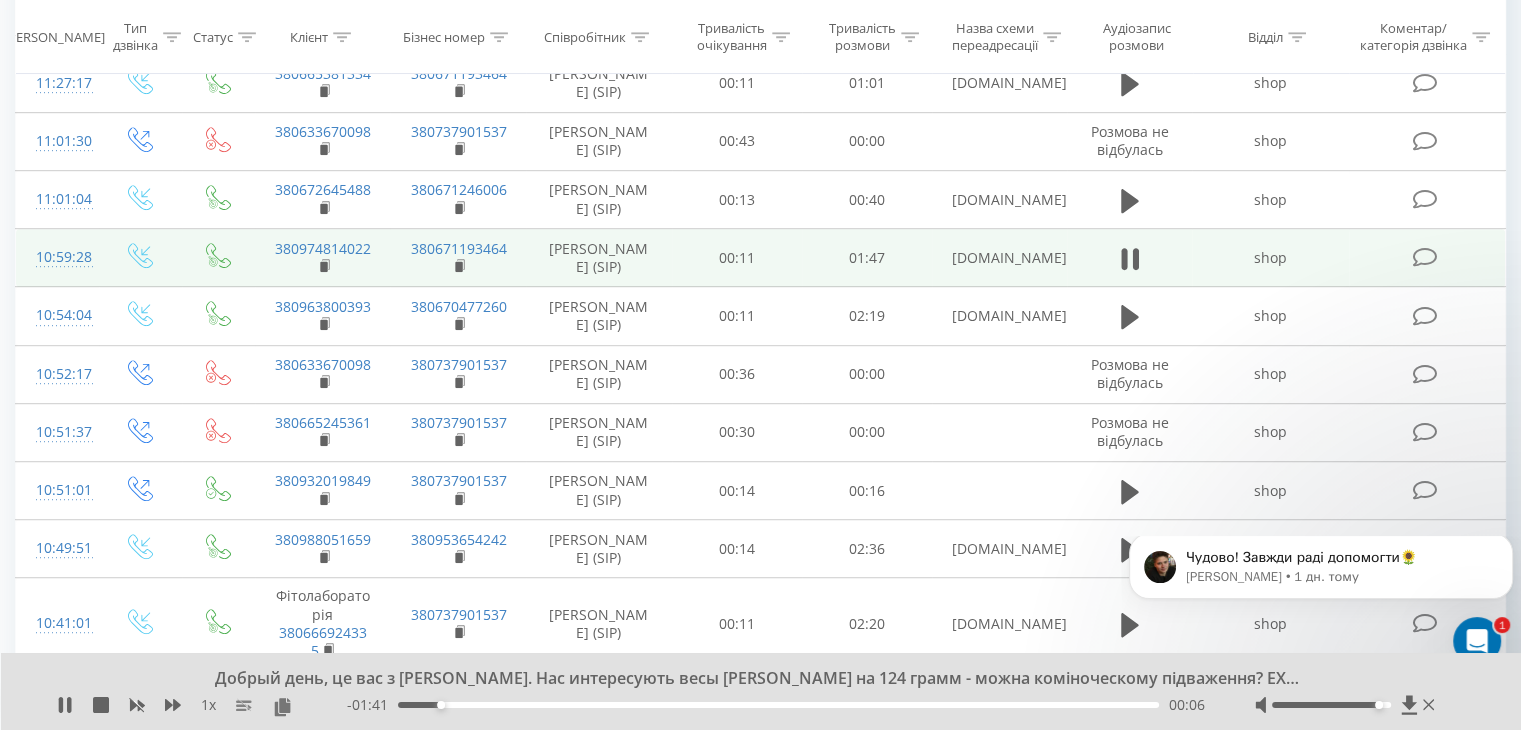 click at bounding box center [1331, 705] 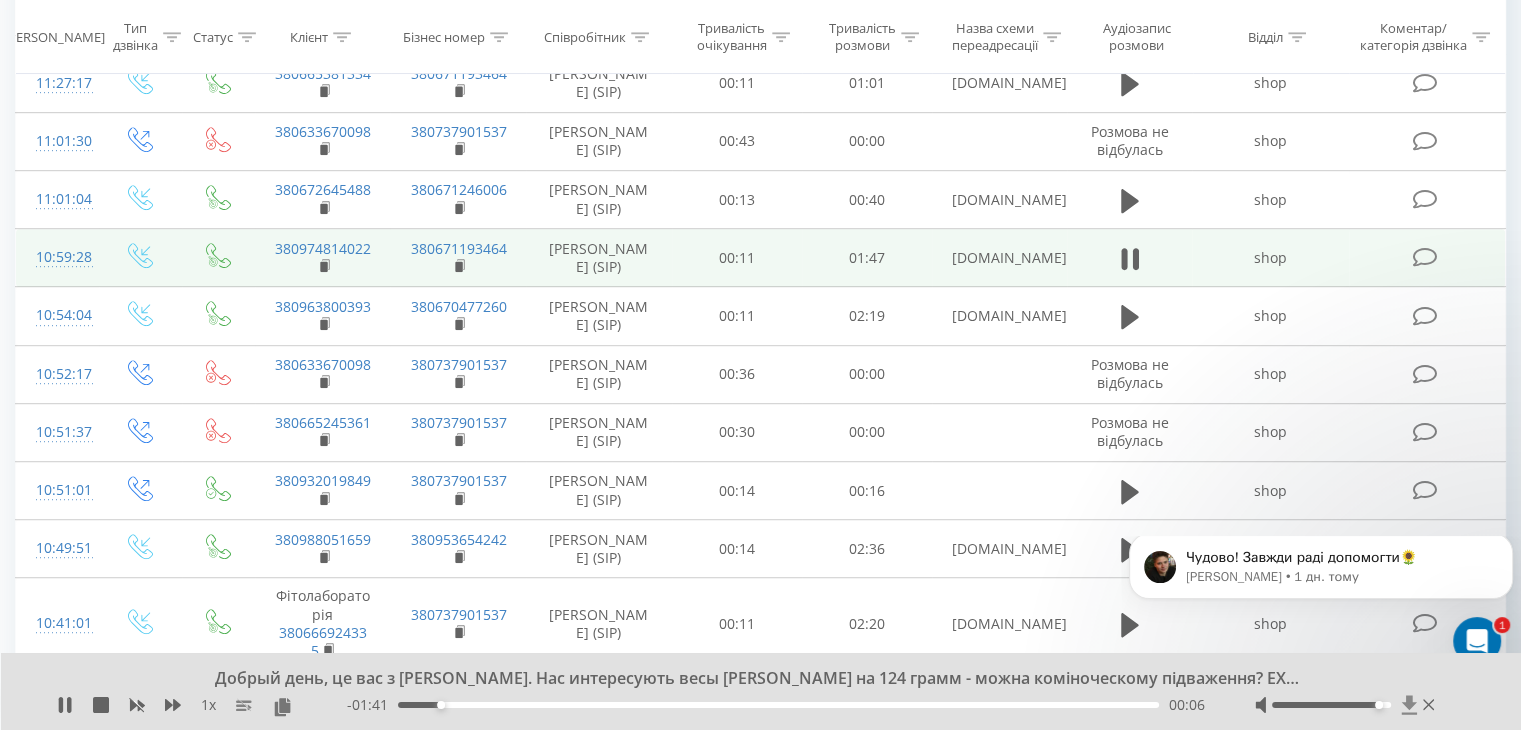 drag, startPoint x: 1376, startPoint y: 705, endPoint x: 1408, endPoint y: 709, distance: 32.24903 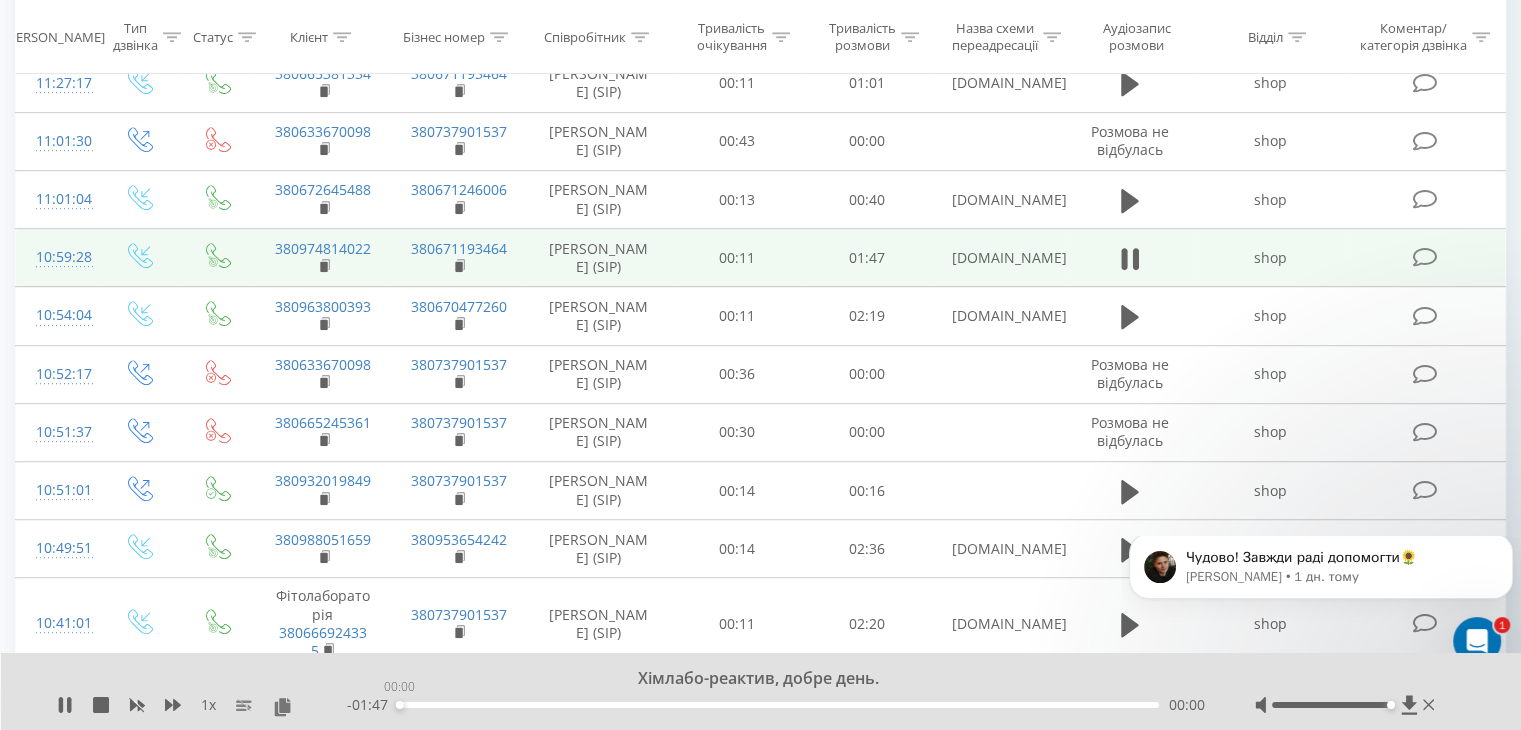 click on "00:00" at bounding box center (778, 705) 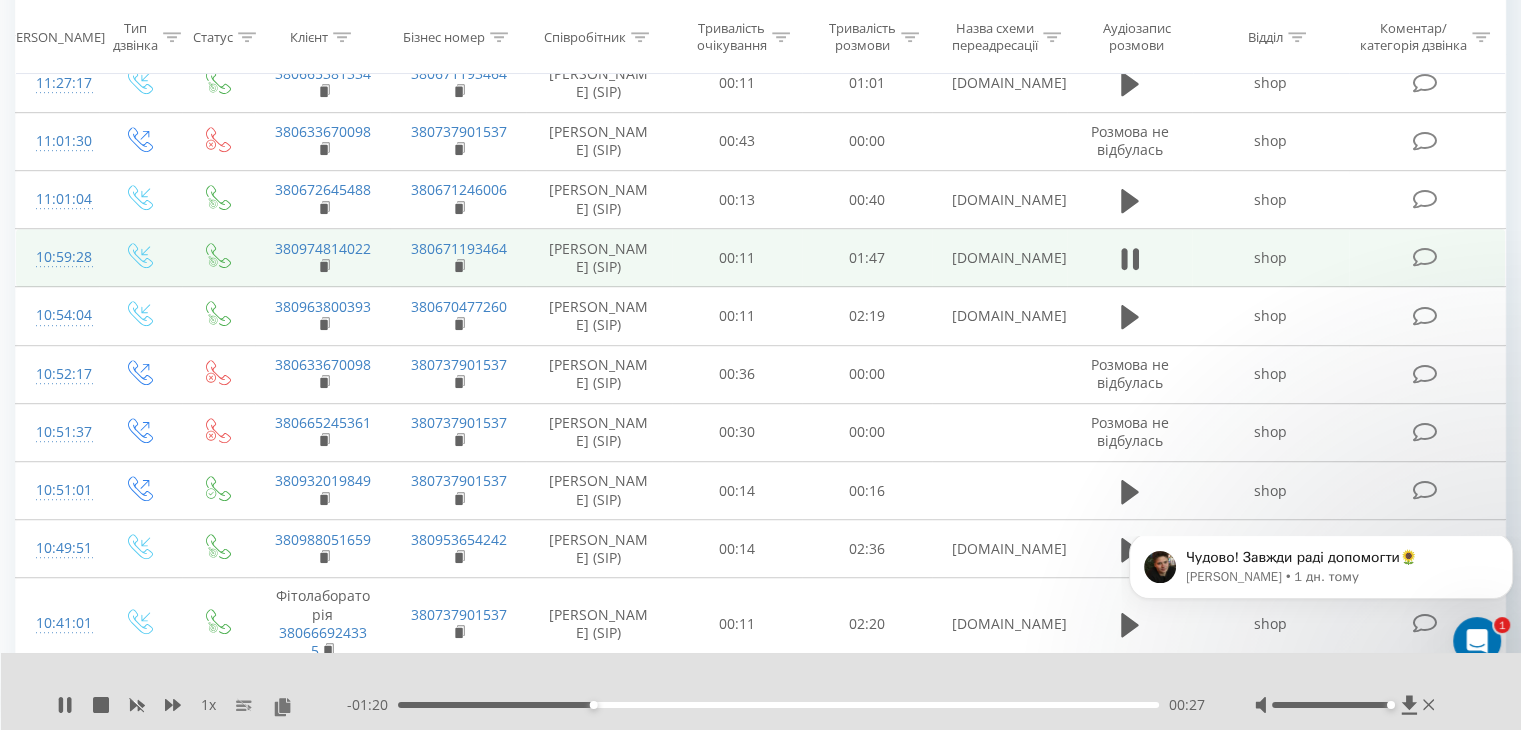 click on "00:27" at bounding box center [778, 705] 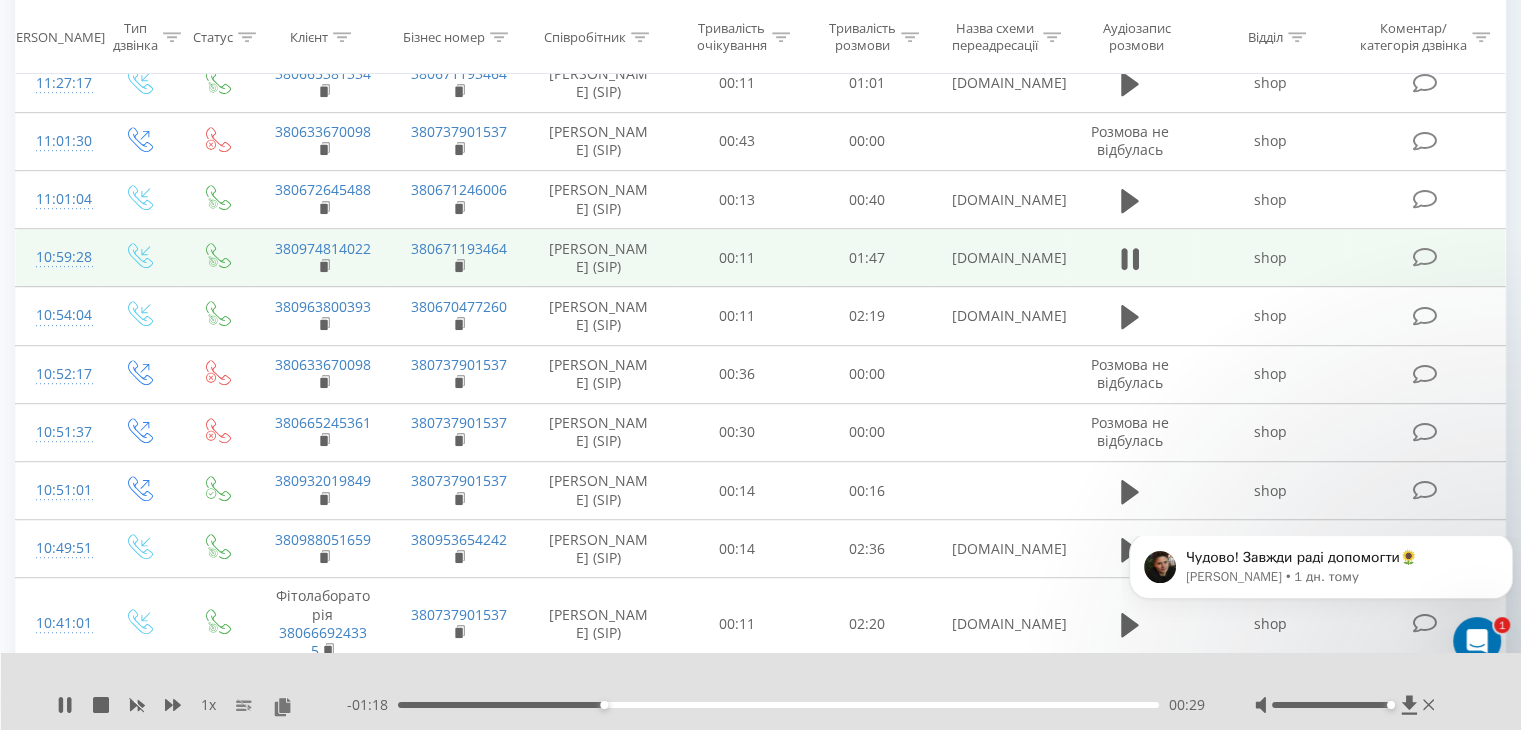 click on "- 01:18 00:29   00:29" at bounding box center [776, 705] 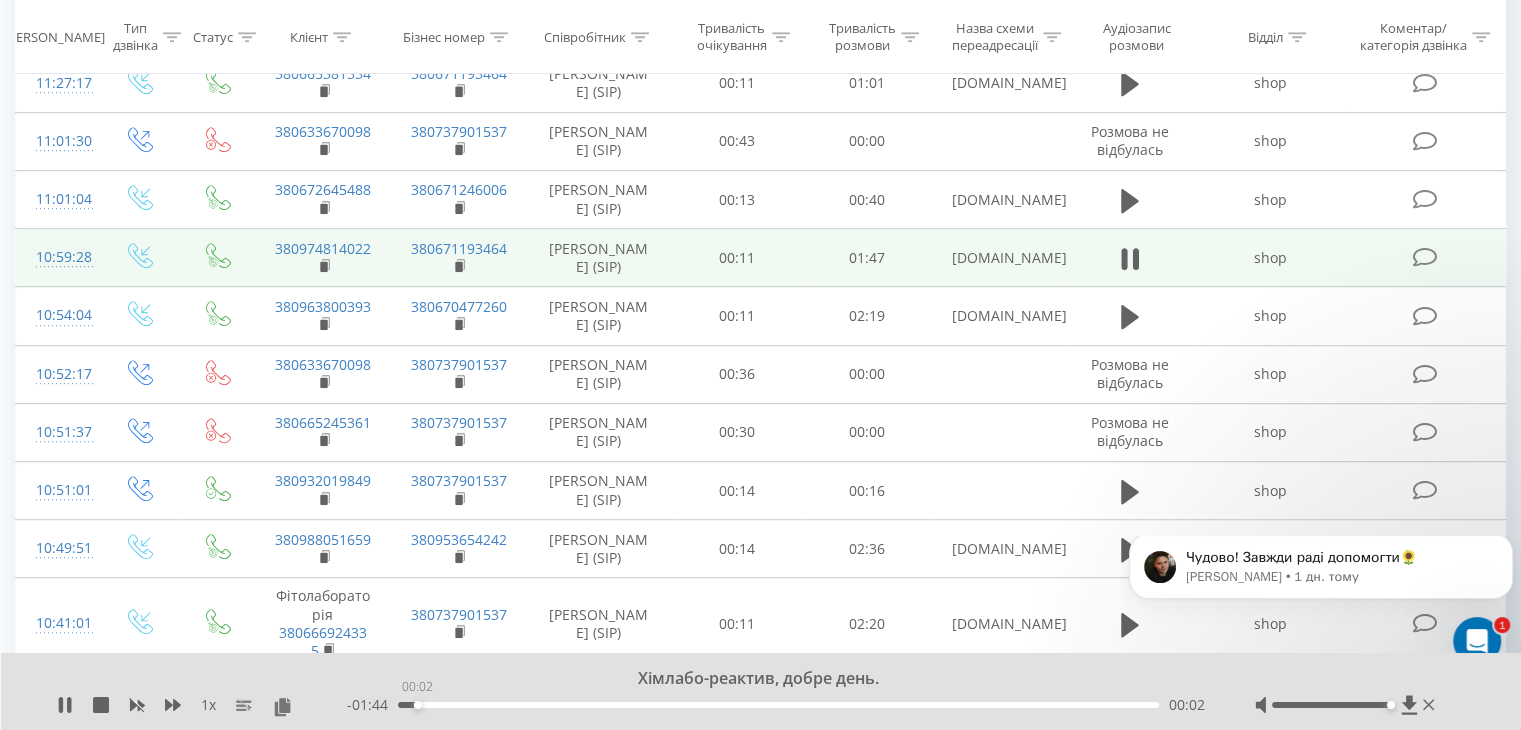 click on "00:02" at bounding box center (778, 705) 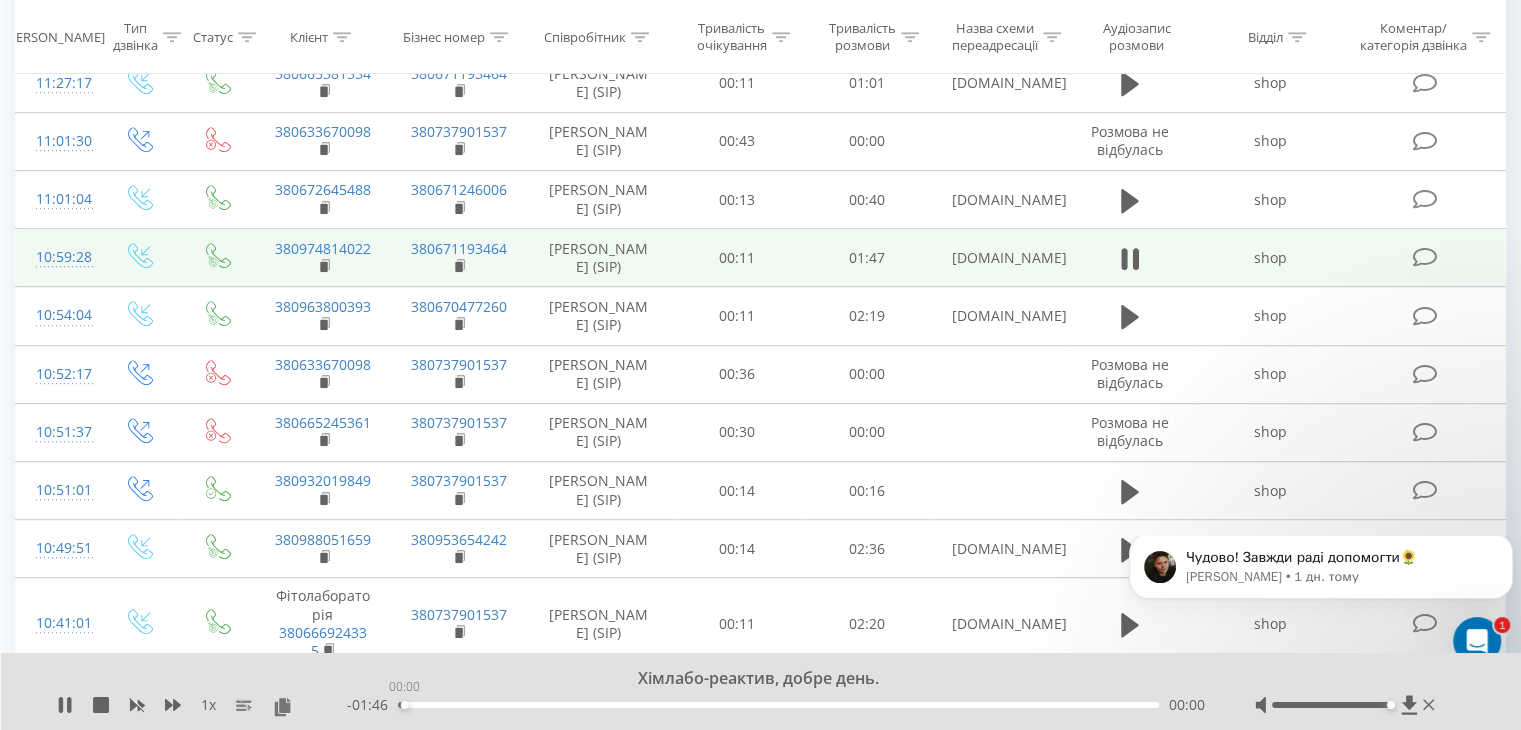 drag, startPoint x: 417, startPoint y: 706, endPoint x: 403, endPoint y: 708, distance: 14.142136 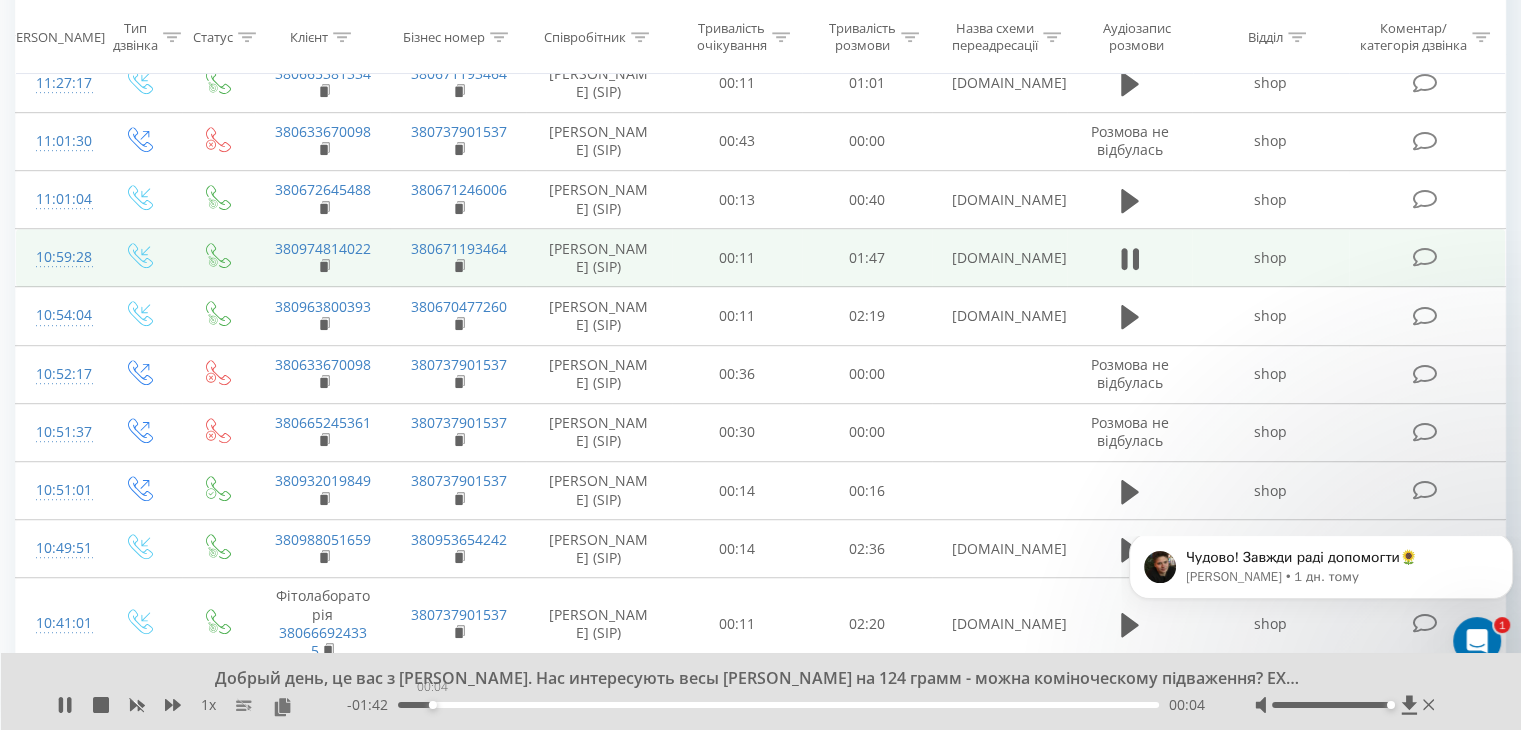 click on "00:04" at bounding box center [778, 705] 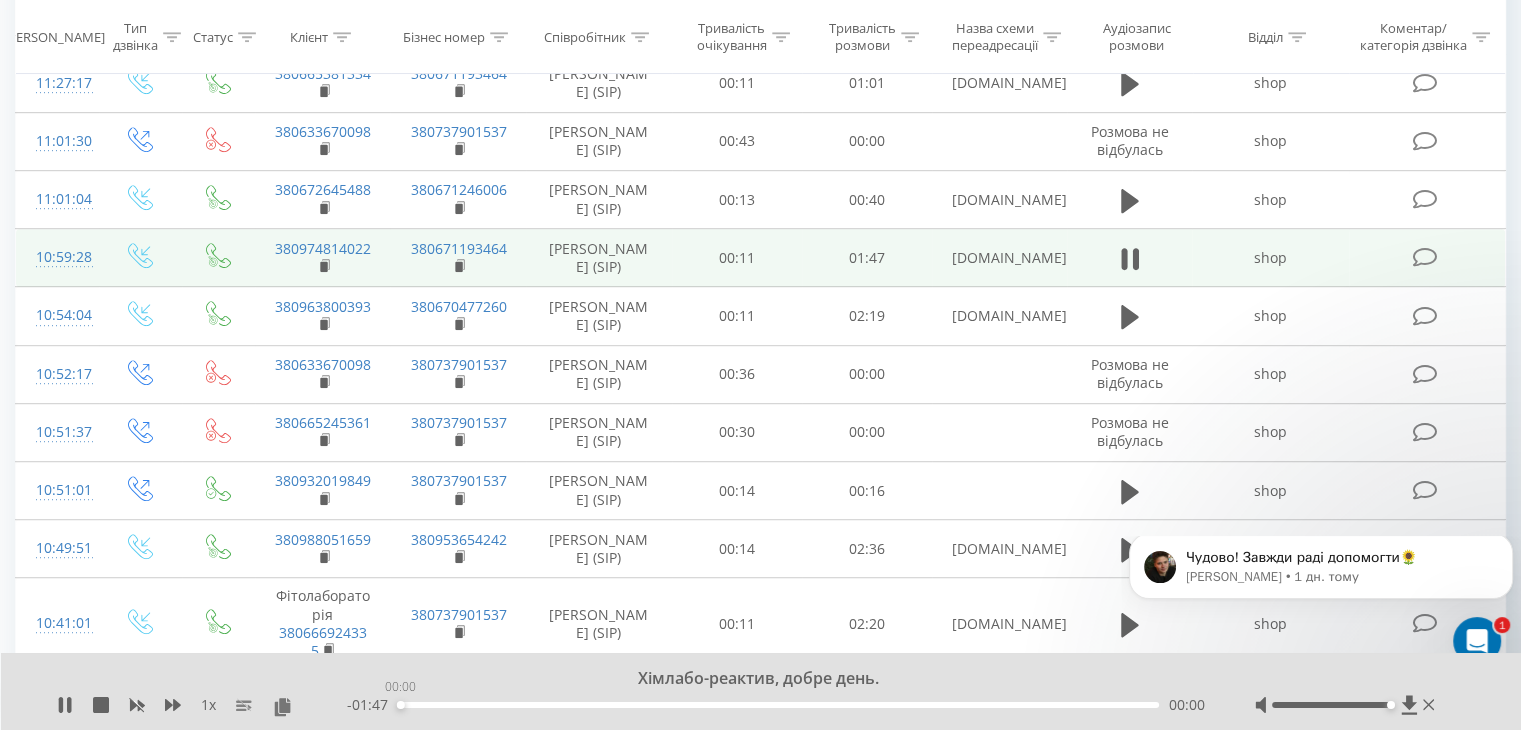 drag, startPoint x: 432, startPoint y: 704, endPoint x: 400, endPoint y: 711, distance: 32.75668 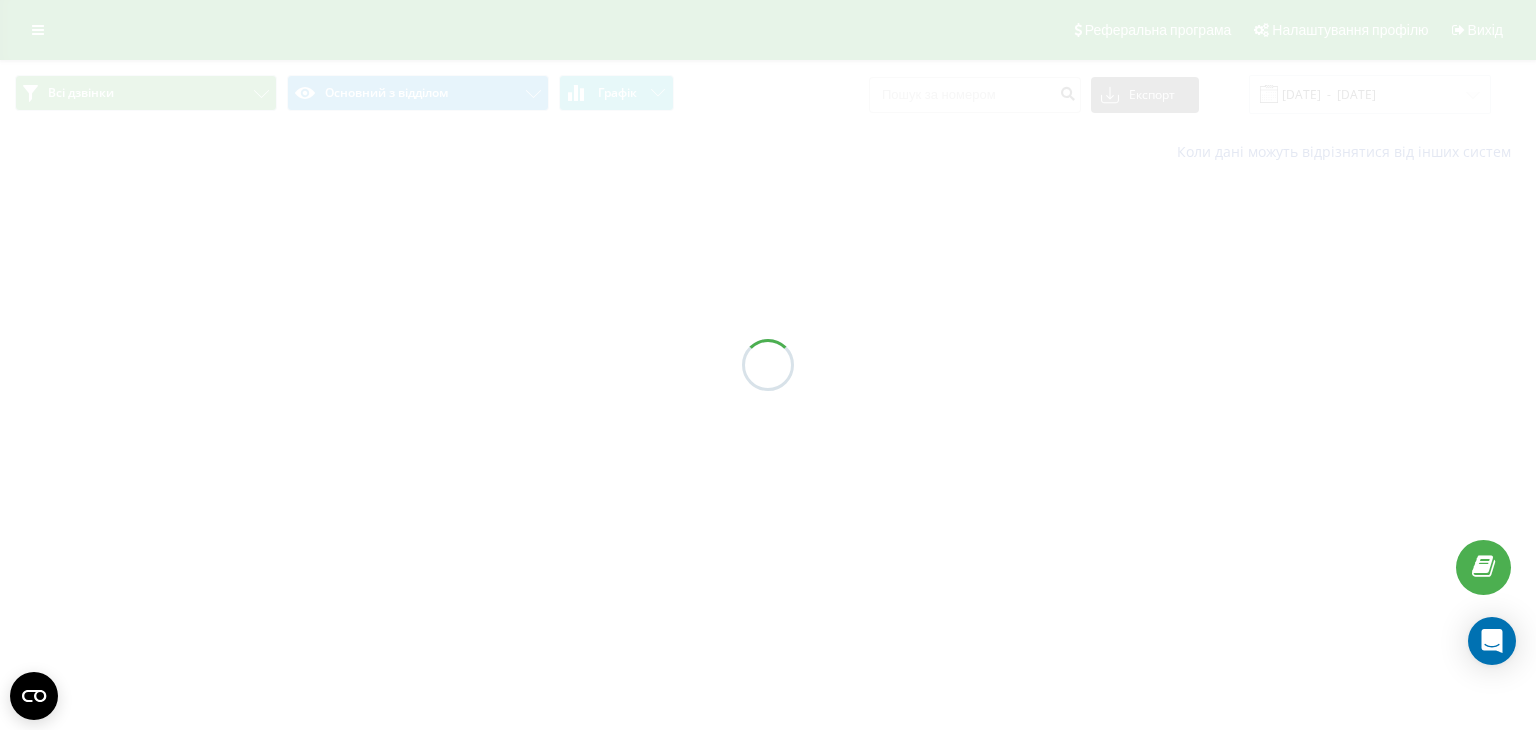 scroll, scrollTop: 0, scrollLeft: 0, axis: both 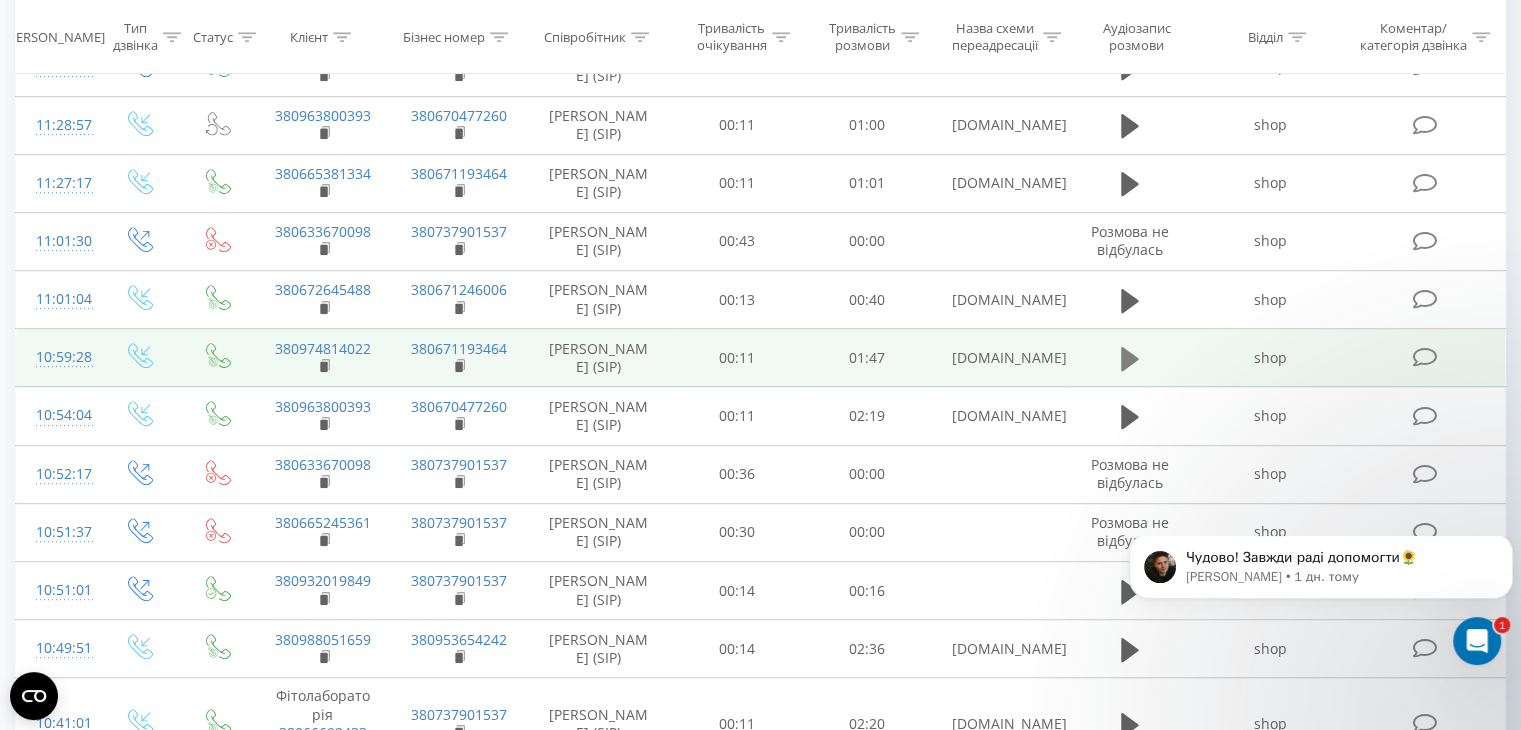 click at bounding box center [1130, 359] 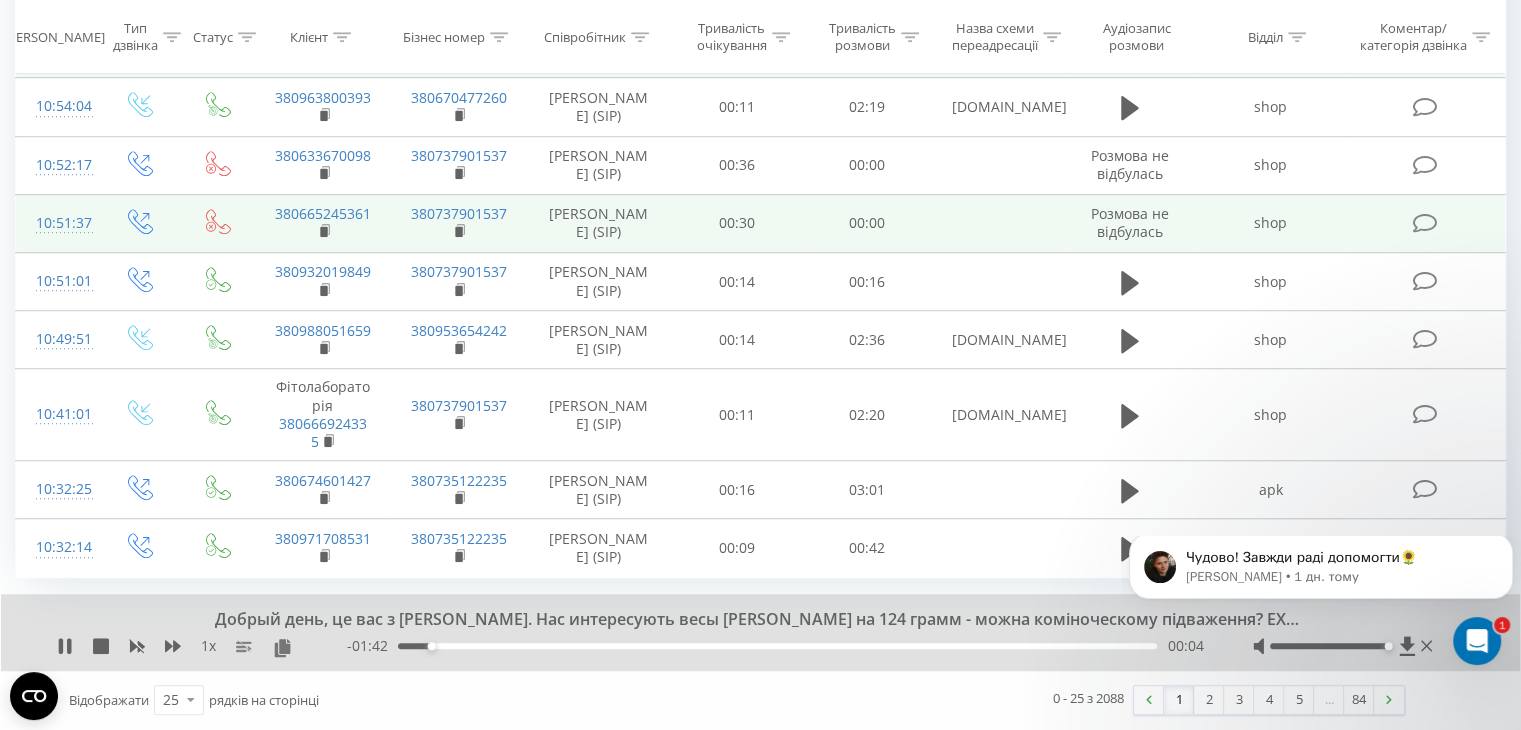 scroll, scrollTop: 1290, scrollLeft: 0, axis: vertical 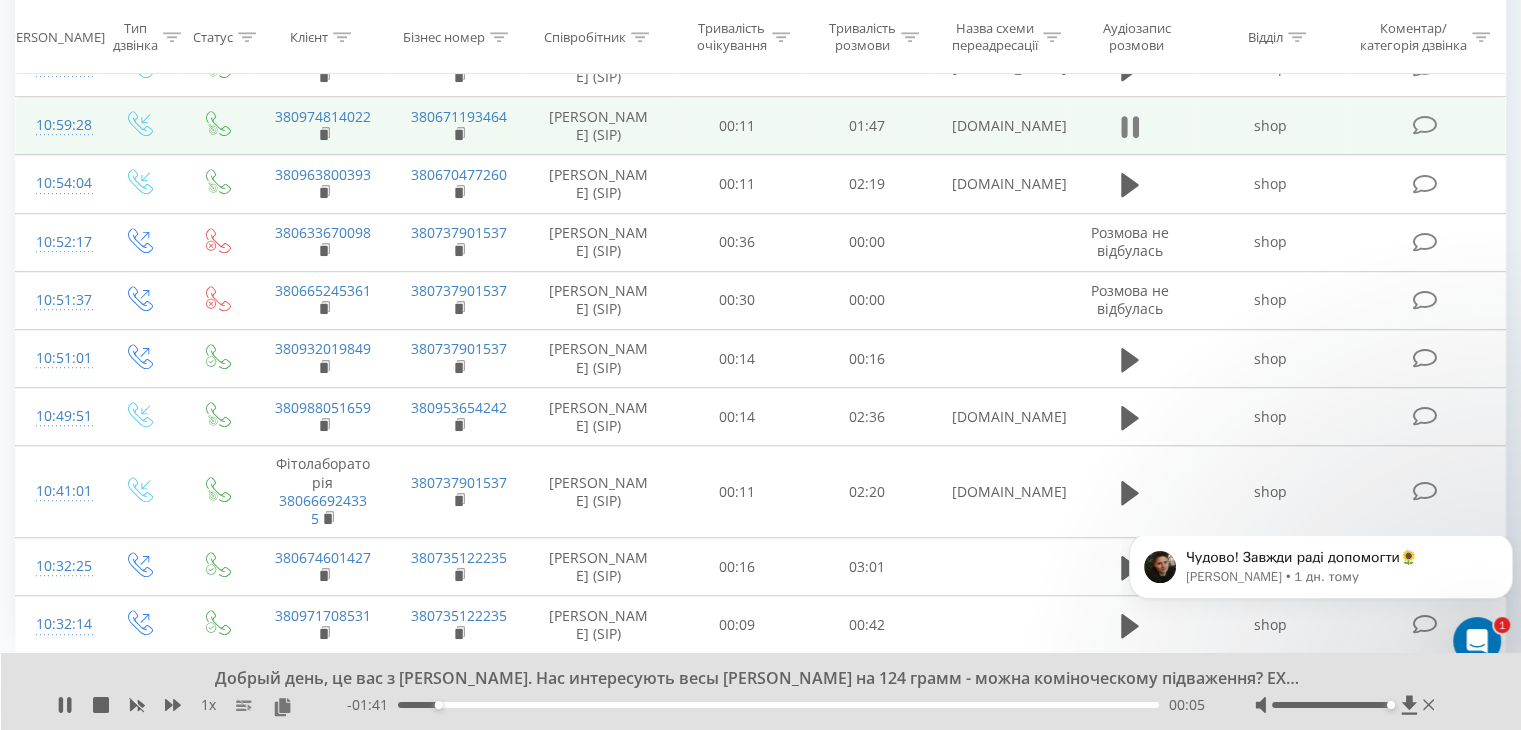 click 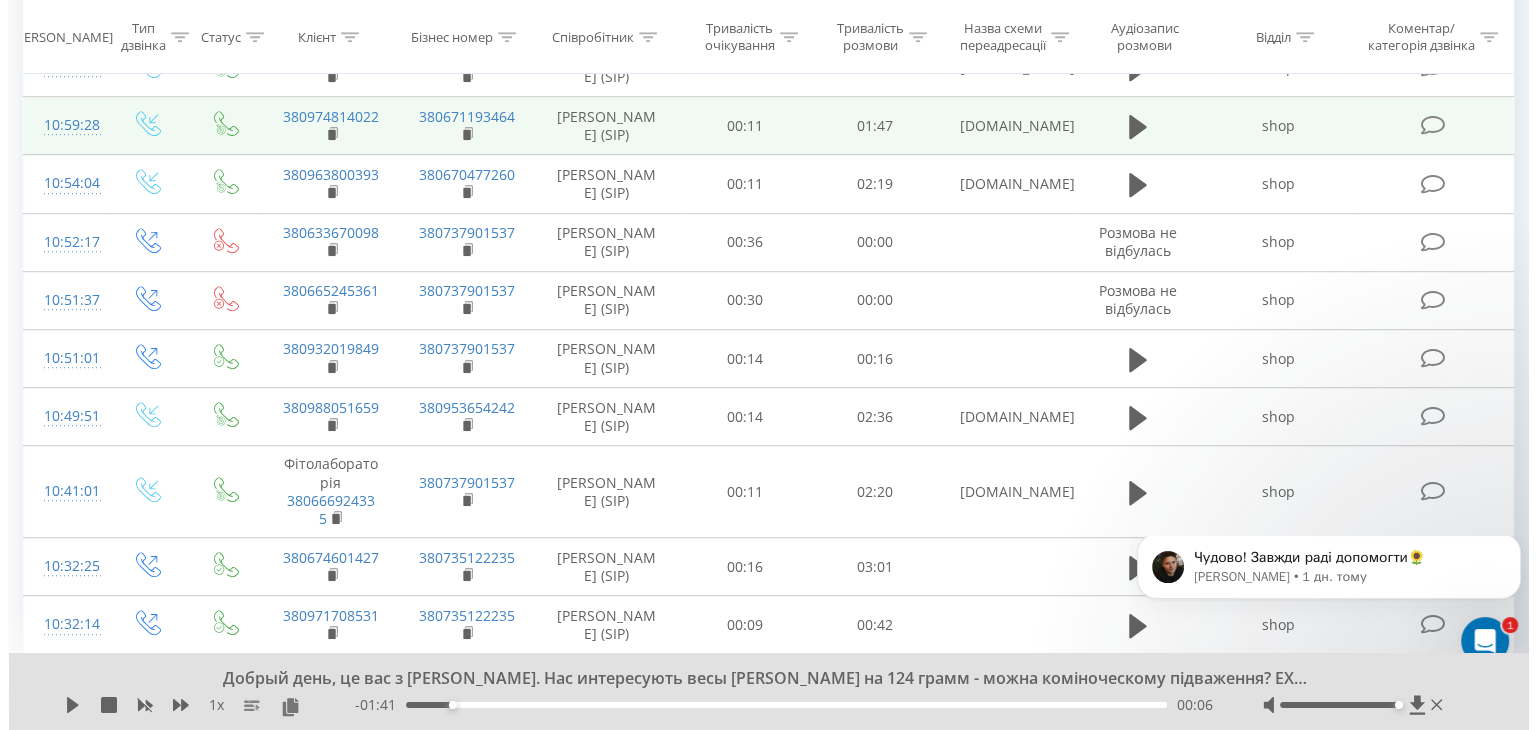 scroll, scrollTop: 1238, scrollLeft: 0, axis: vertical 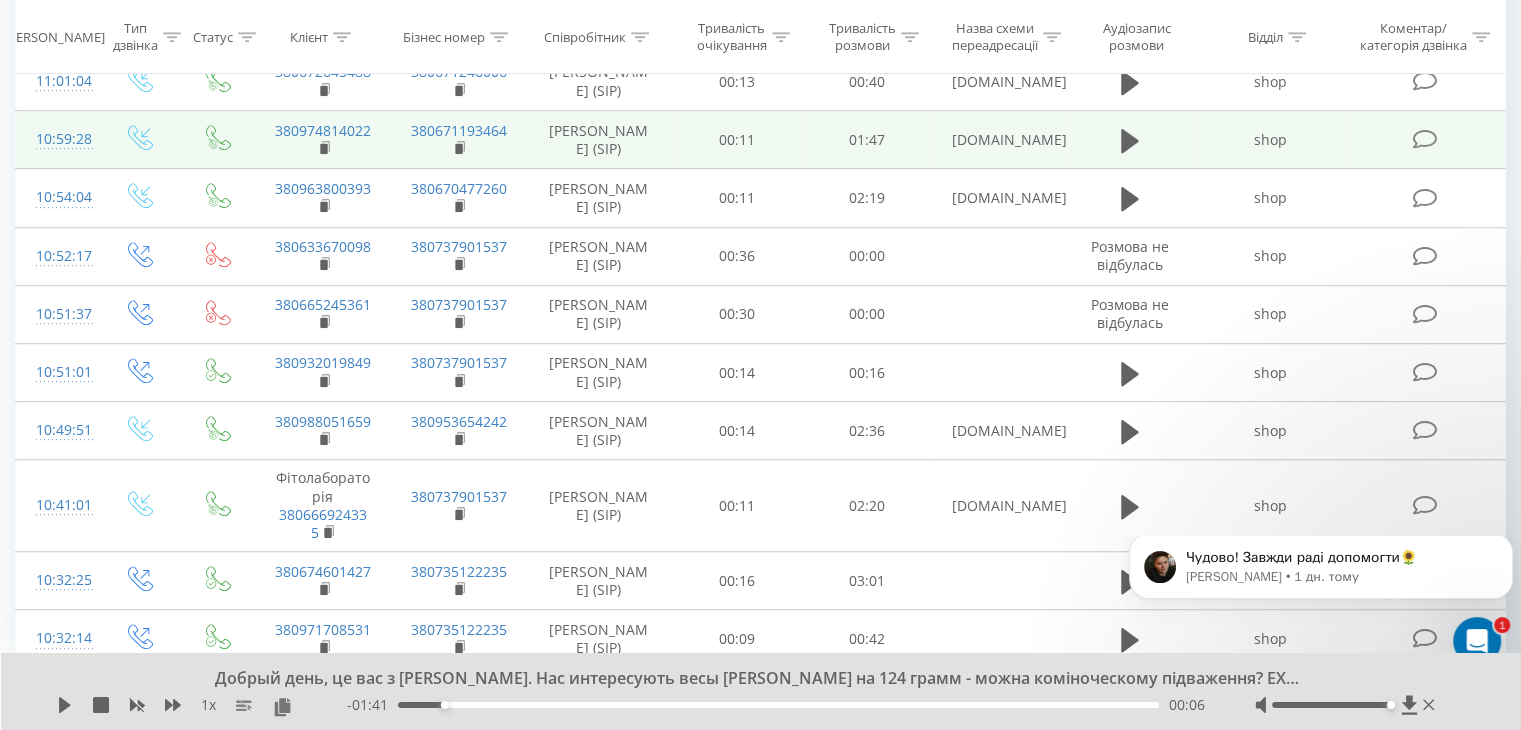 click at bounding box center [1424, 139] 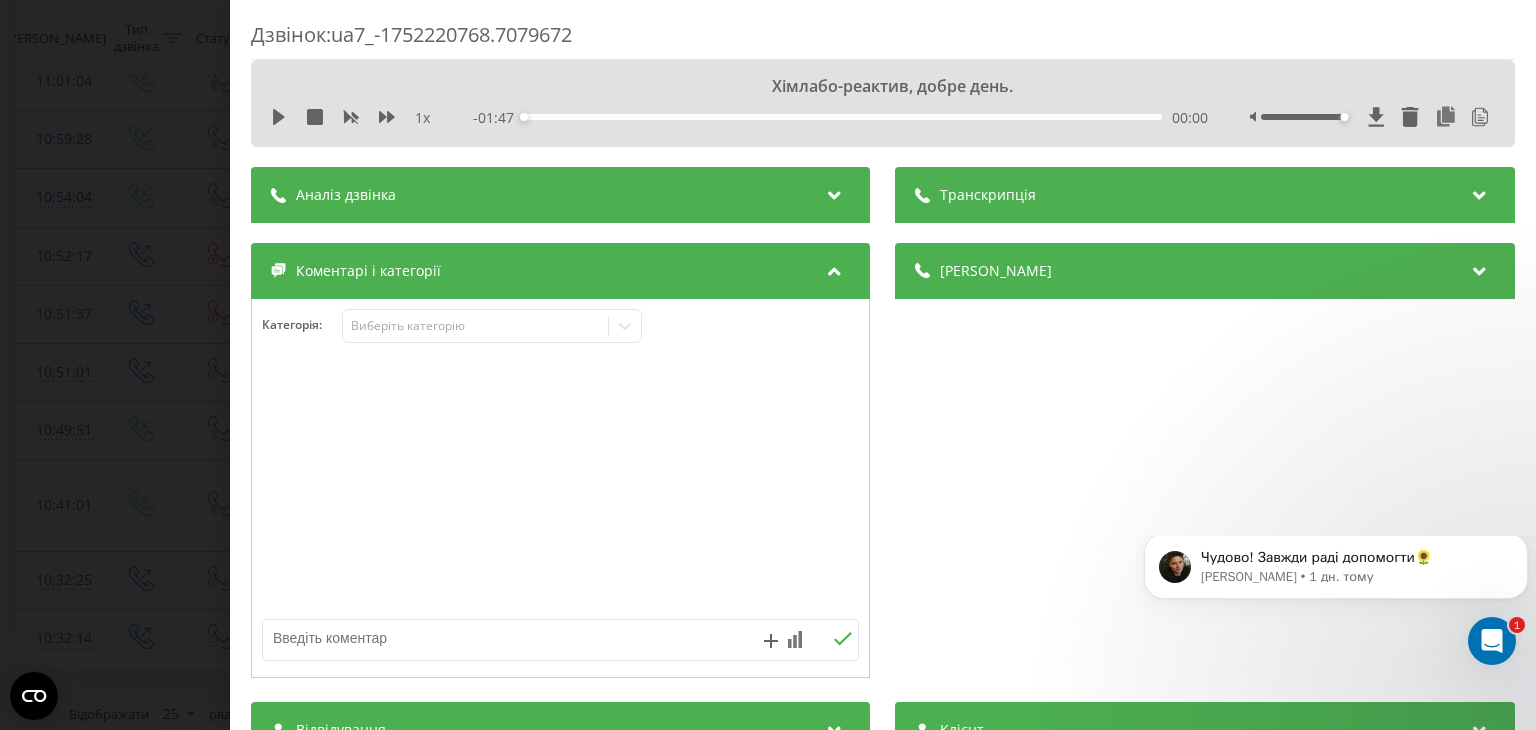 click on "Аналіз дзвінка" at bounding box center [560, 195] 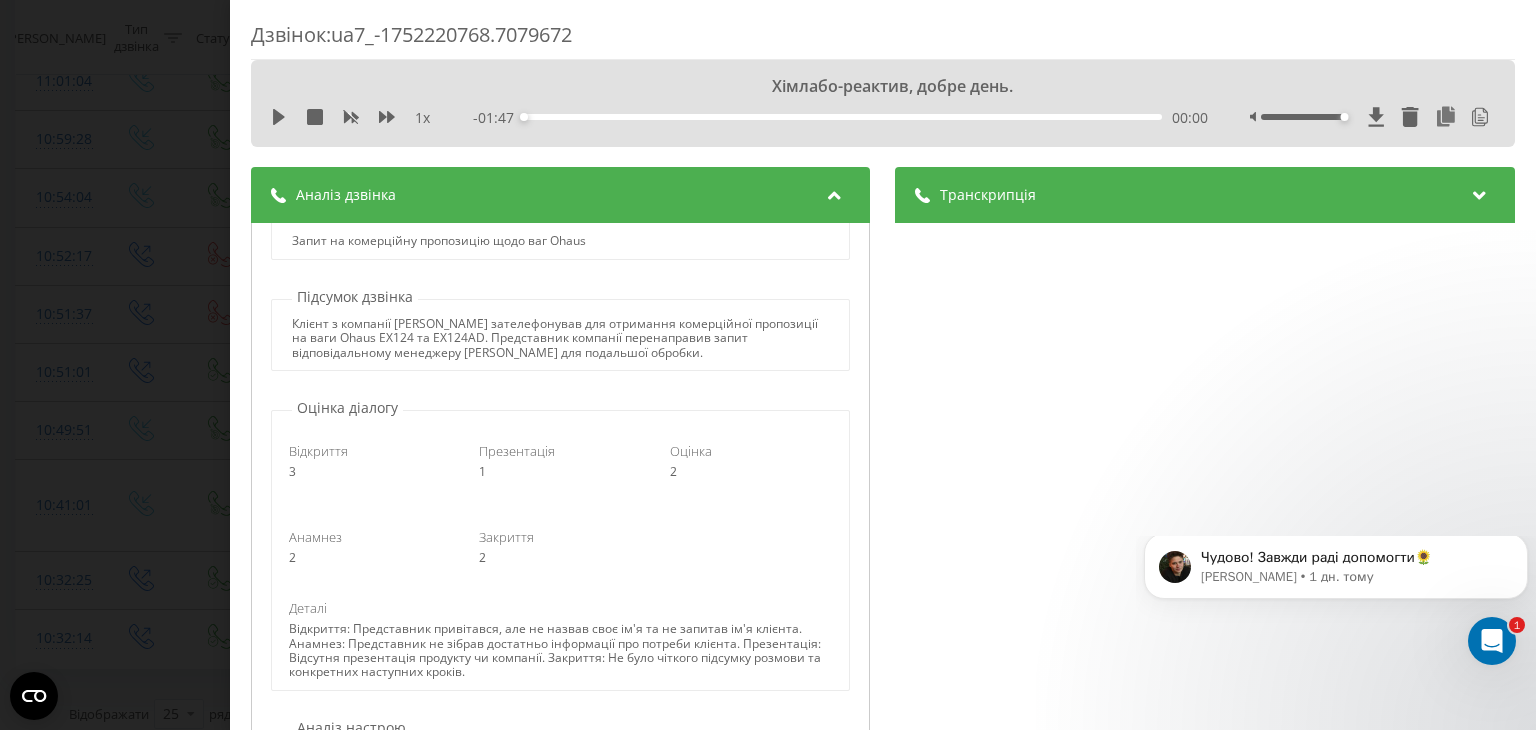 scroll, scrollTop: 219, scrollLeft: 0, axis: vertical 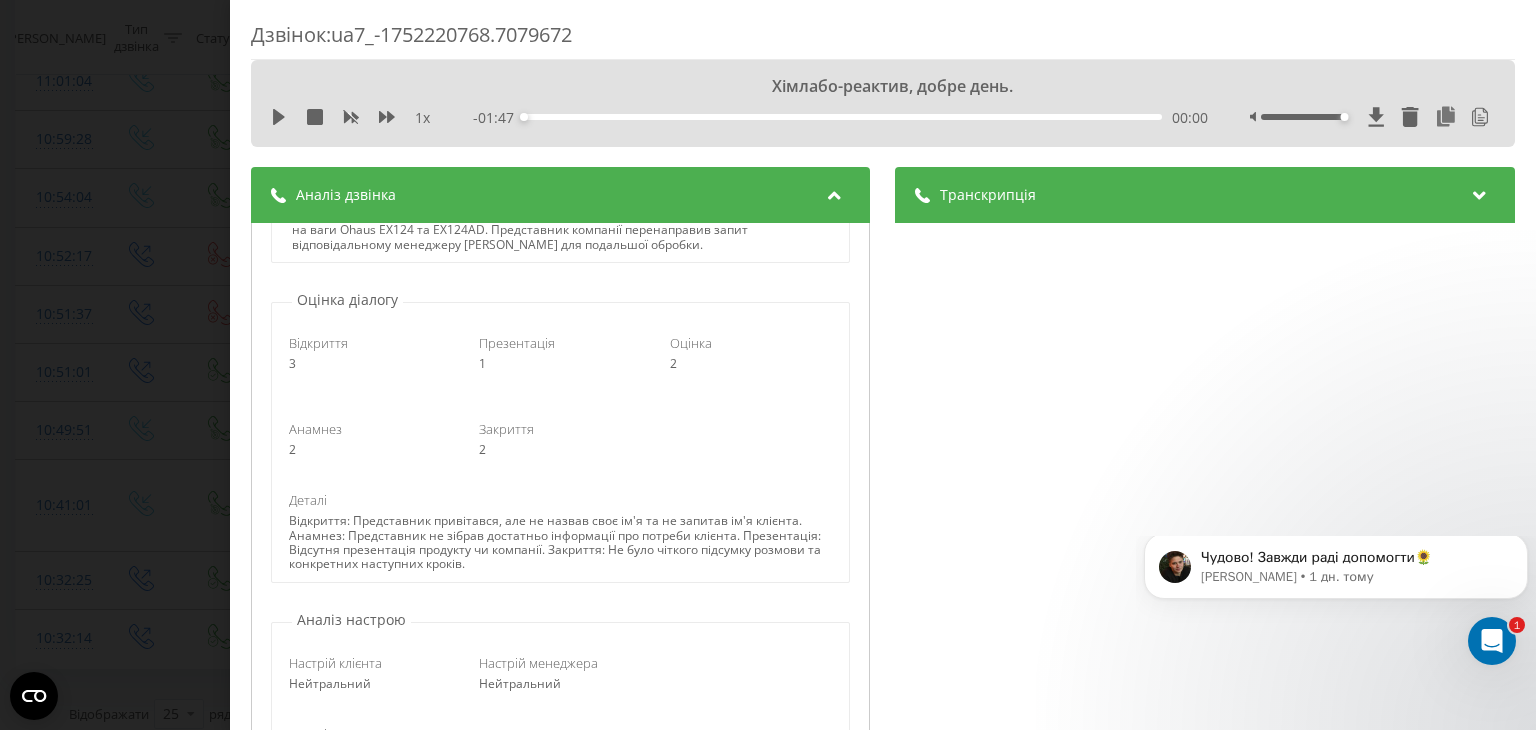 click on "Відкриття: Представник привітався, але не назвав своє ім'я та не запитав ім'я клієнта. Анамнез: Представник не зібрав достатньо інформації про потреби клієнта. Презентація: Відсутня презентація продукту чи компанії. Закриття: Не було чіткого підсумку розмови та конкретних наступних кроків." at bounding box center [560, 543] 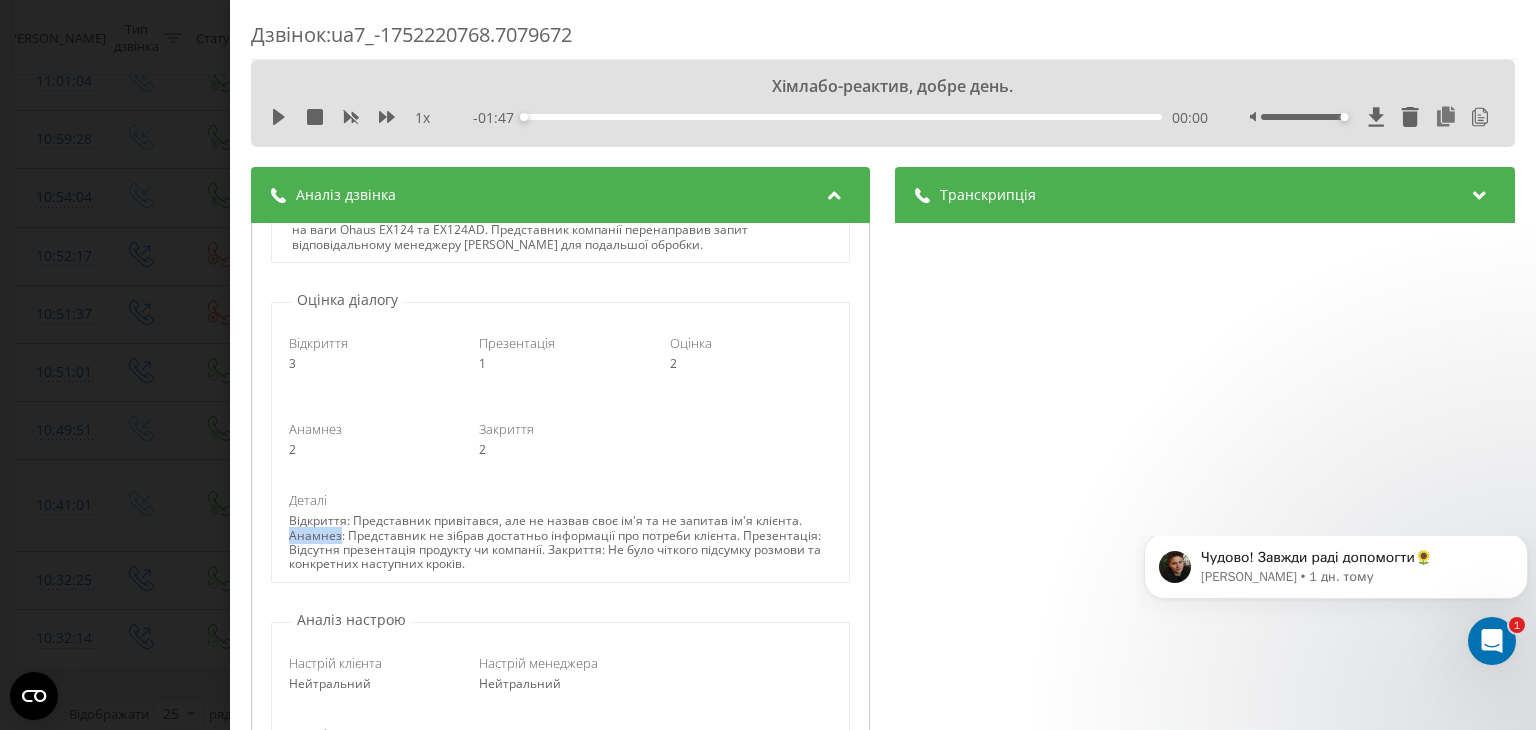 click on "Відкриття: Представник привітався, але не назвав своє ім'я та не запитав ім'я клієнта. Анамнез: Представник не зібрав достатньо інформації про потреби клієнта. Презентація: Відсутня презентація продукту чи компанії. Закриття: Не було чіткого підсумку розмови та конкретних наступних кроків." at bounding box center [560, 543] 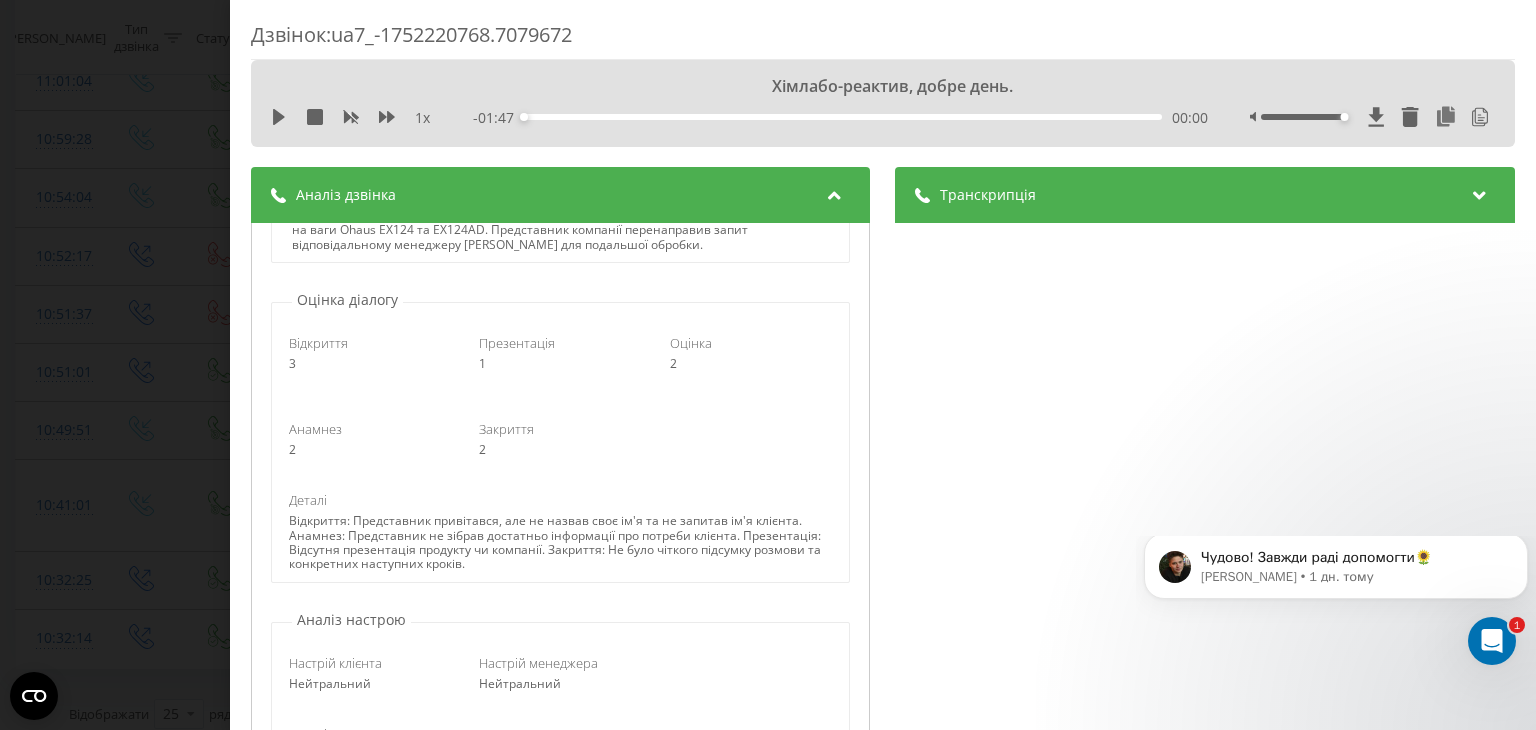 click on "Відкриття: Представник привітався, але не назвав своє ім'я та не запитав ім'я клієнта. Анамнез: Представник не зібрав достатньо інформації про потреби клієнта. Презентація: Відсутня презентація продукту чи компанії. Закриття: Не було чіткого підсумку розмови та конкретних наступних кроків." at bounding box center (560, 543) 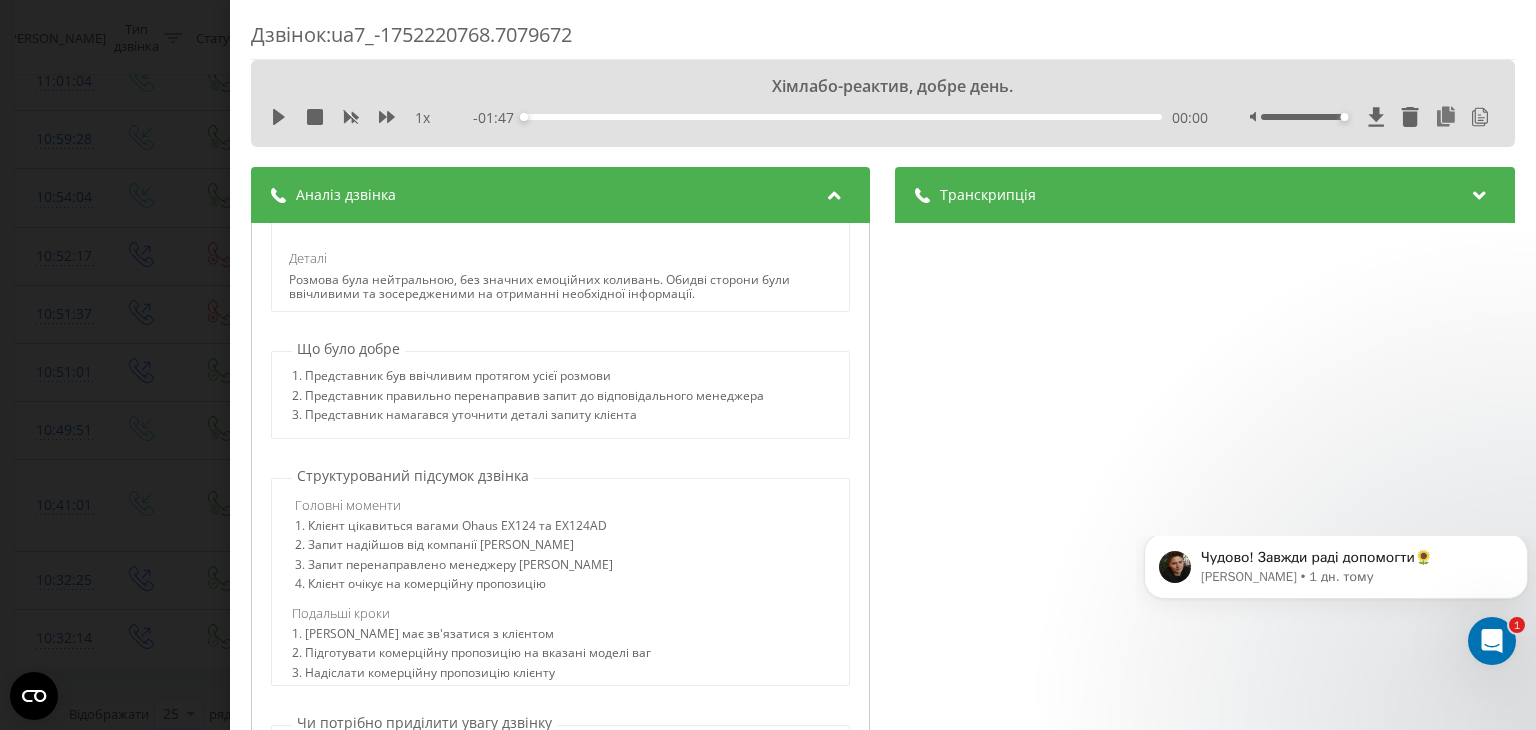 scroll, scrollTop: 804, scrollLeft: 0, axis: vertical 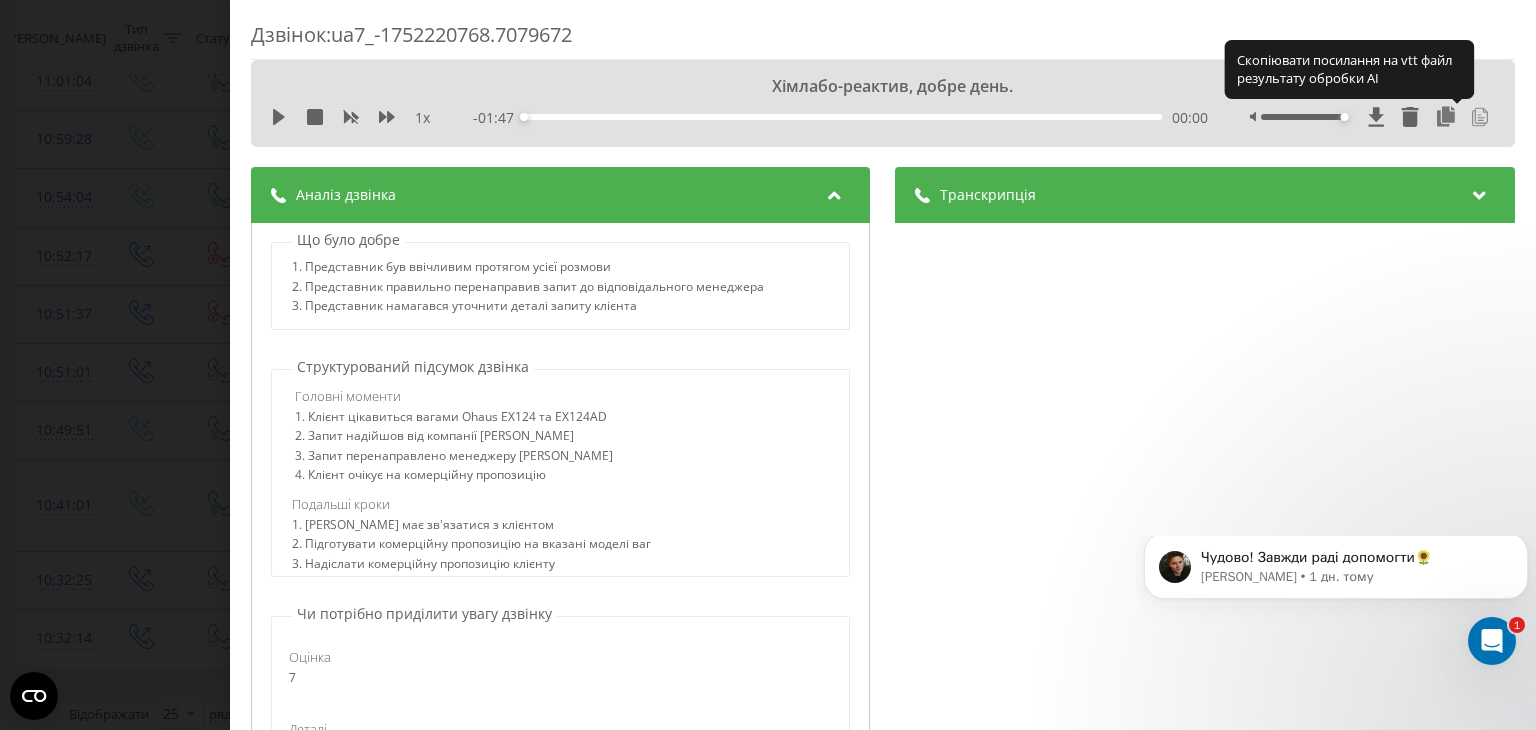 click 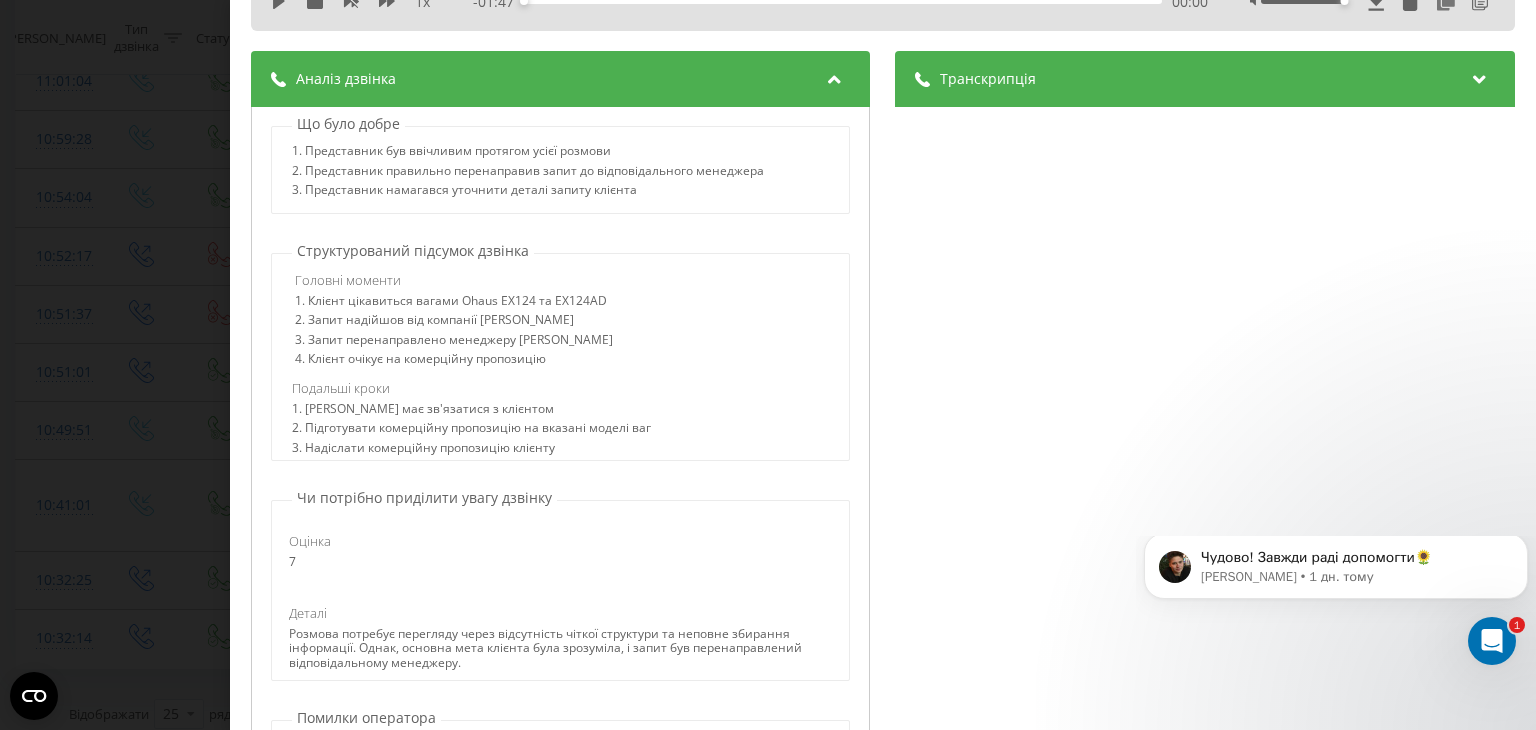 scroll, scrollTop: 303, scrollLeft: 0, axis: vertical 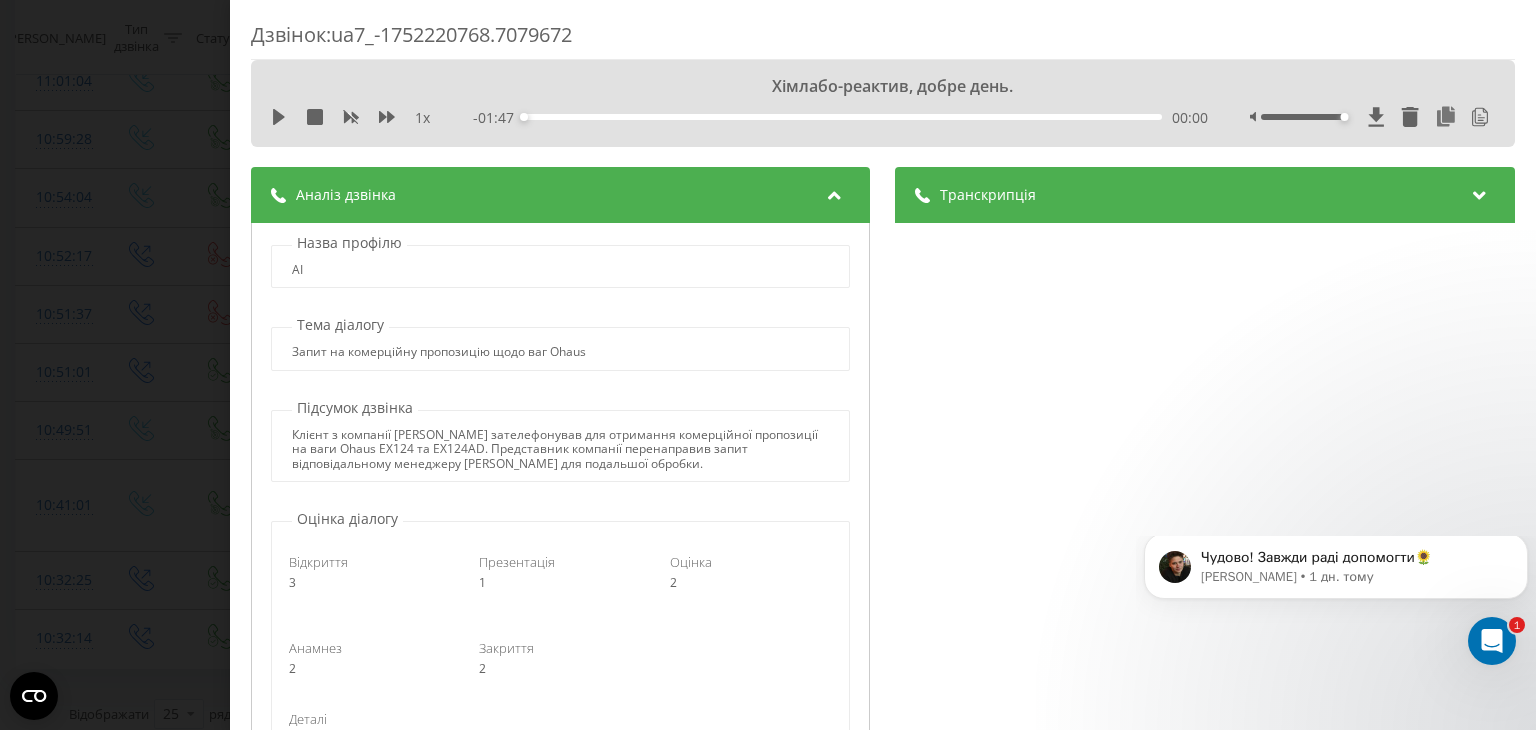 click on "Дзвінок :  ua7_-1752220768.7079672 Хімлабо-реактив, добре день.   1 x  - 01:47 00:00   00:00   Транскрипція 00:00 Хімлабо-реактив, добре день. 00:00 Добрый день, це вас з Антонову. Нас интересують весы Ахаус на 124 грамм - можна коміноческому підваження? ЕХ124 і ЕИК1024АД. 00:20 Яке підприємство воно звертається і також назвіть без ласка? 00:23 Акценивання товарісту Антонова. 00:30 Ми передамо ваш запит Бондаренко Жені, бо він займається Вашим підприємством. 00:46 Ви зараз телефонуєте відділ інтернет-магазину, але скажіть будь ласка артикули товарів на які треба подати ЕКП. 00:53 01:00 01:00 01:11 01:12 PX124 01:15 01:16 AI" at bounding box center (768, 365) 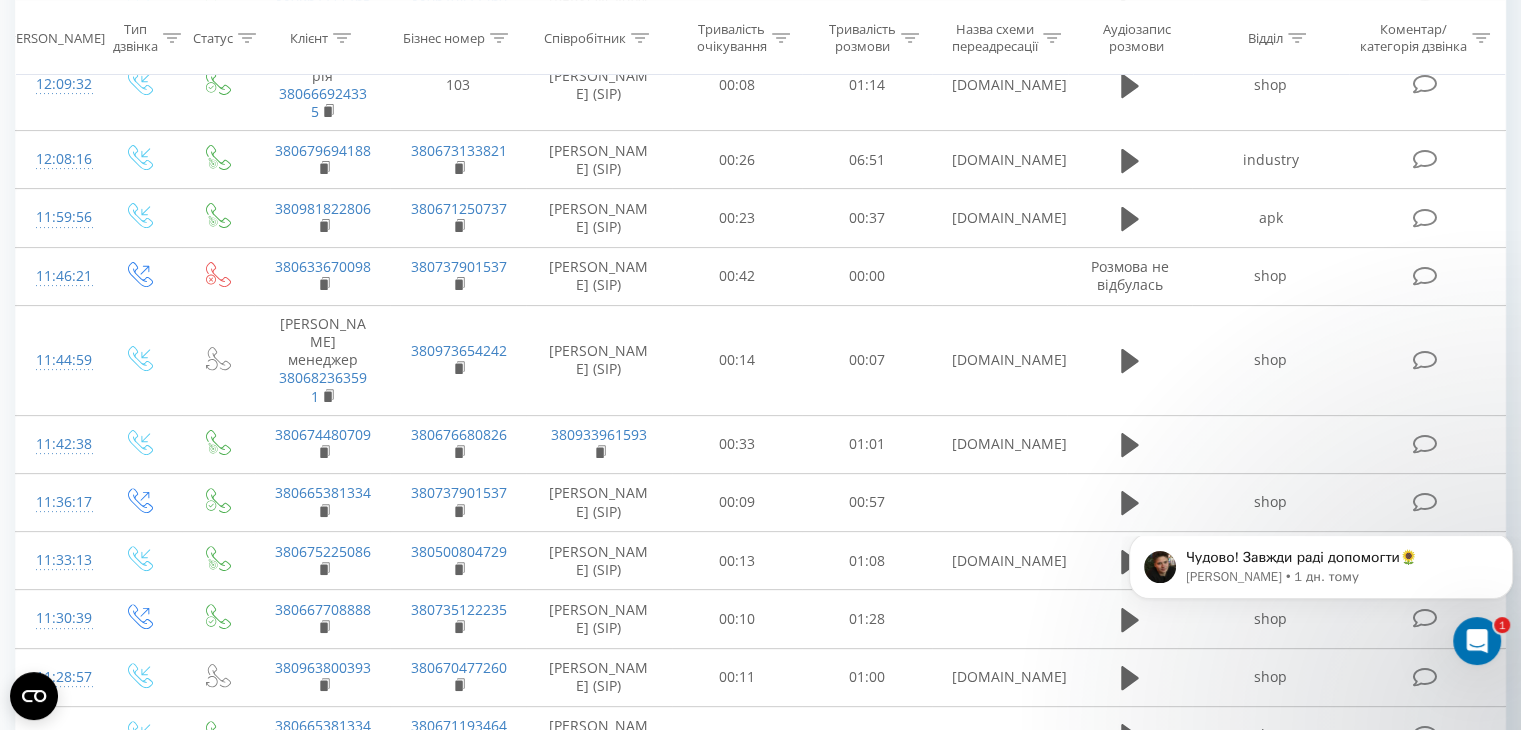 scroll, scrollTop: 0, scrollLeft: 0, axis: both 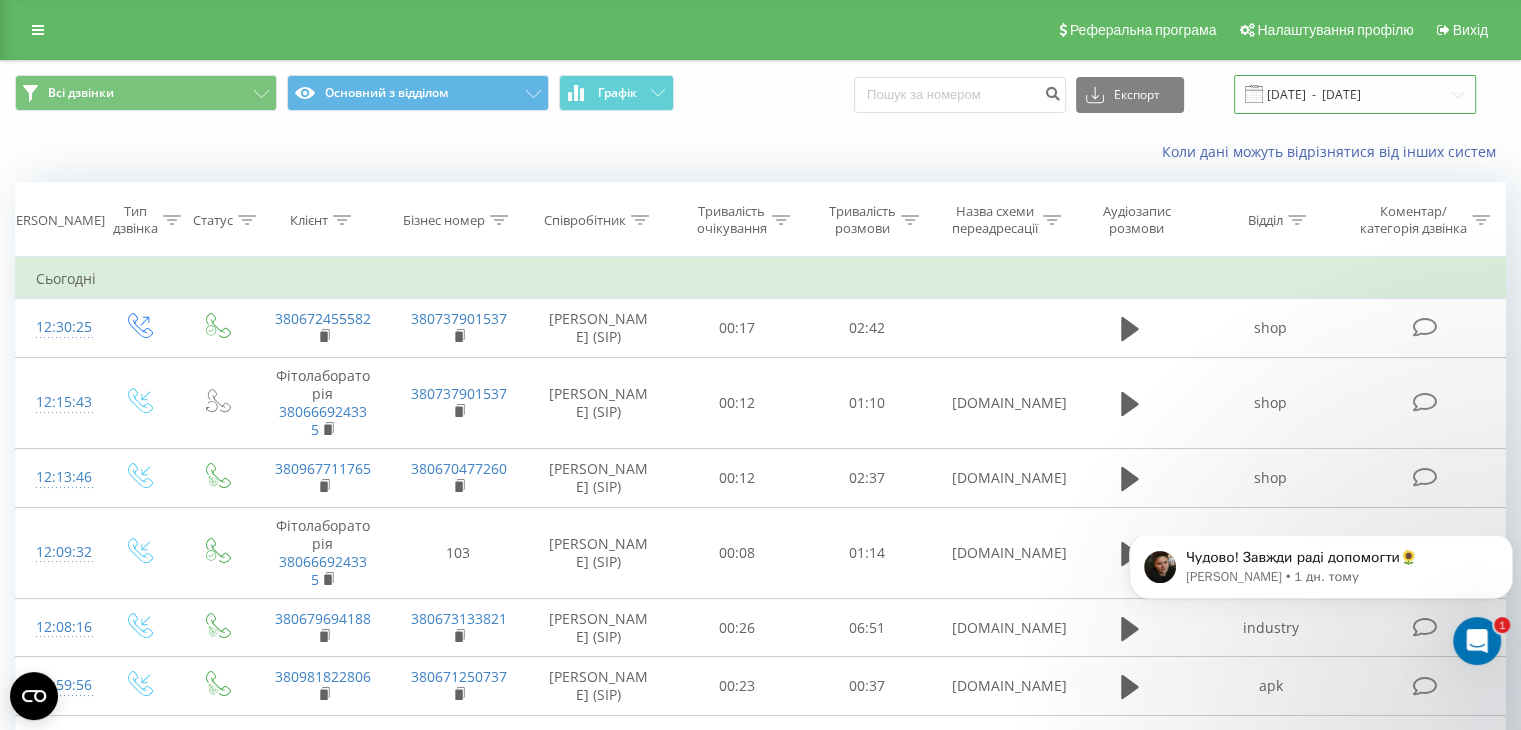 click on "11.06.2025  -  11.07.2025" at bounding box center (1355, 94) 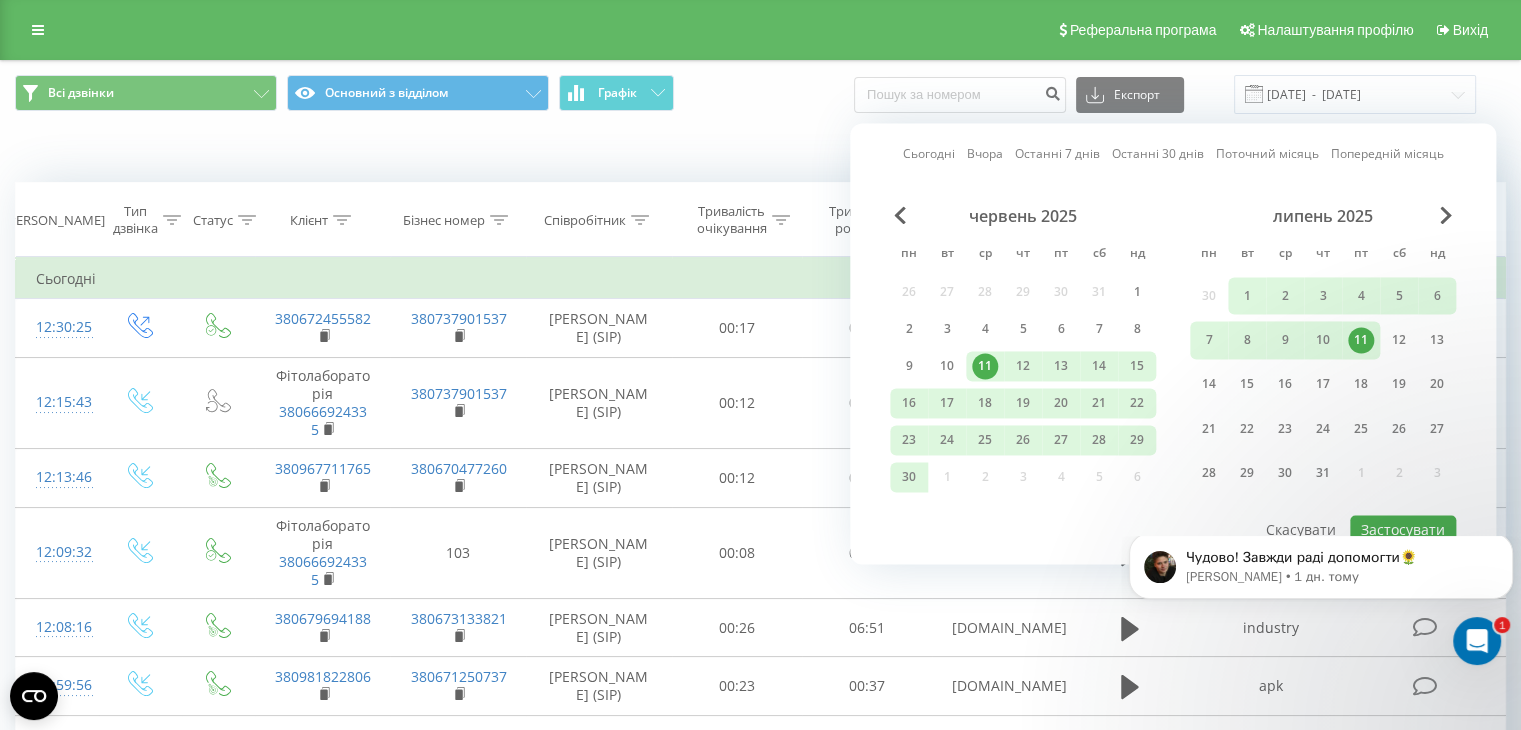 click on "Сьогодні" at bounding box center (929, 154) 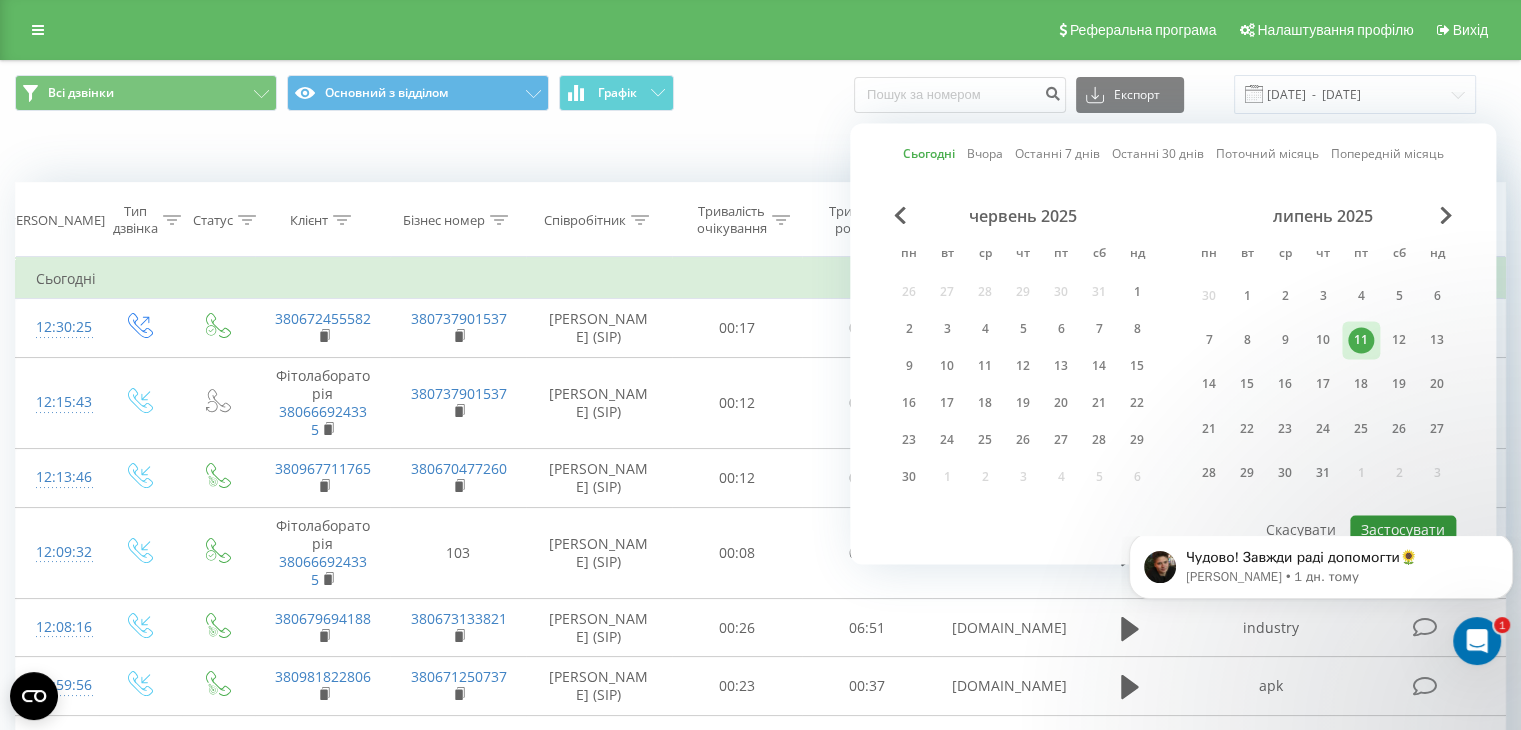click on "Застосувати" at bounding box center (1403, 529) 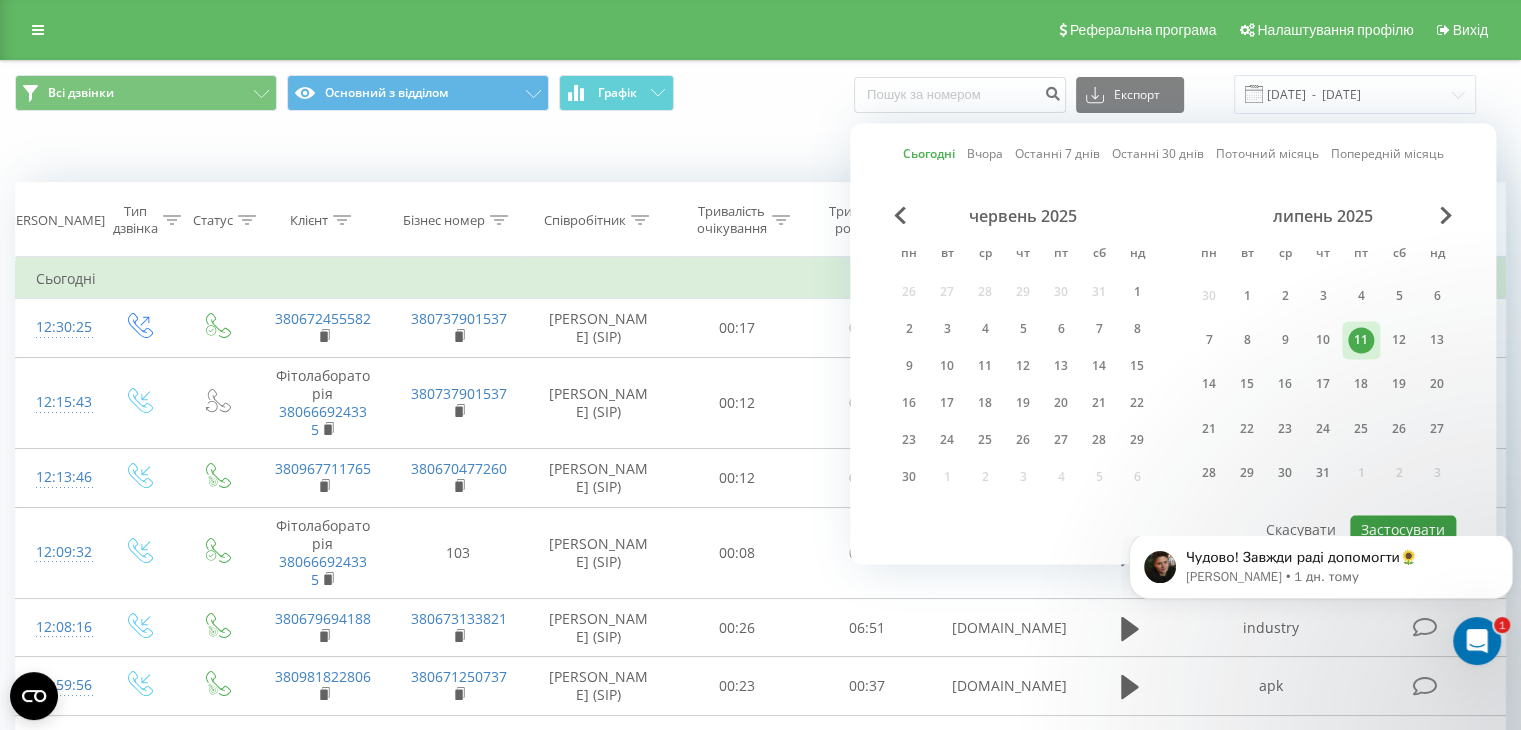 type on "[DATE]  -  [DATE]" 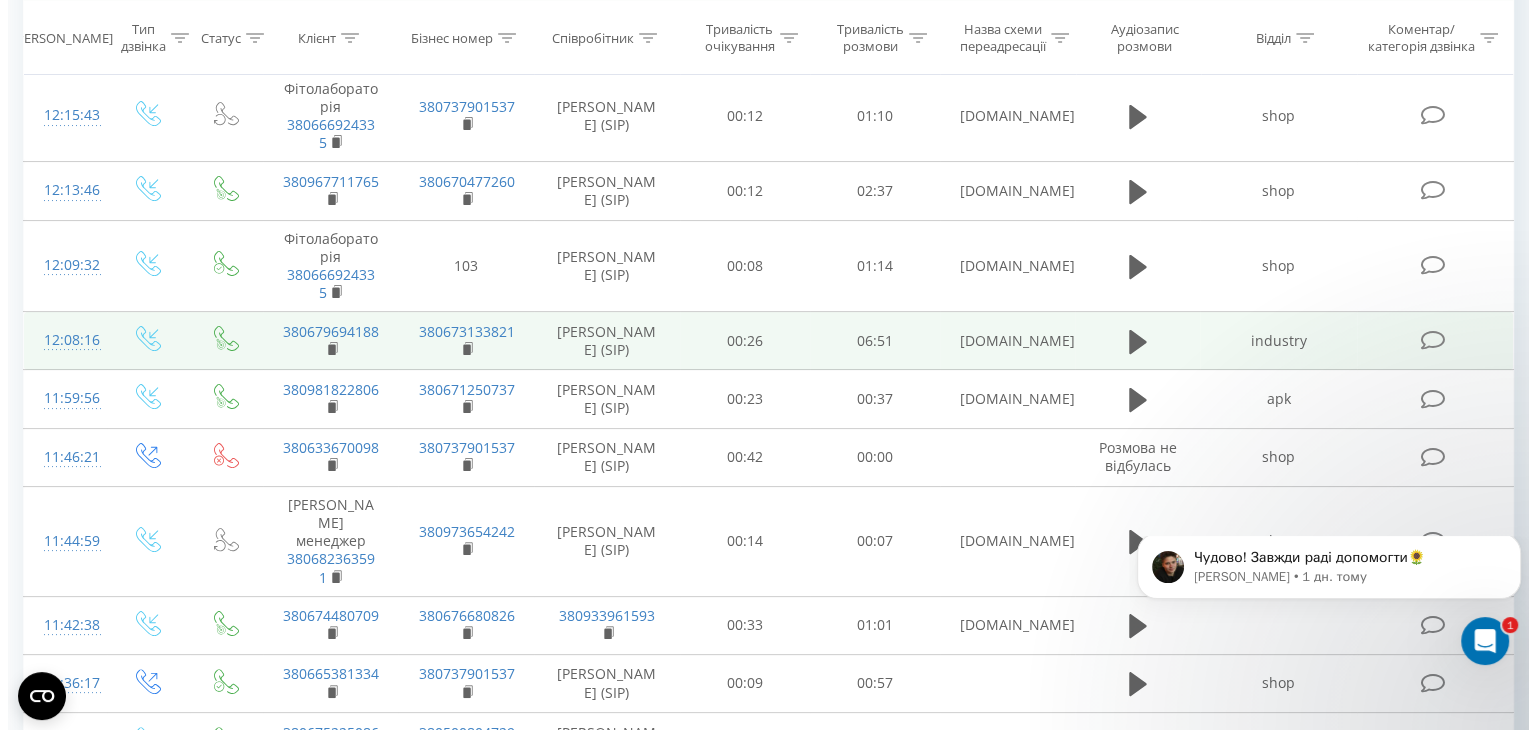 scroll, scrollTop: 288, scrollLeft: 0, axis: vertical 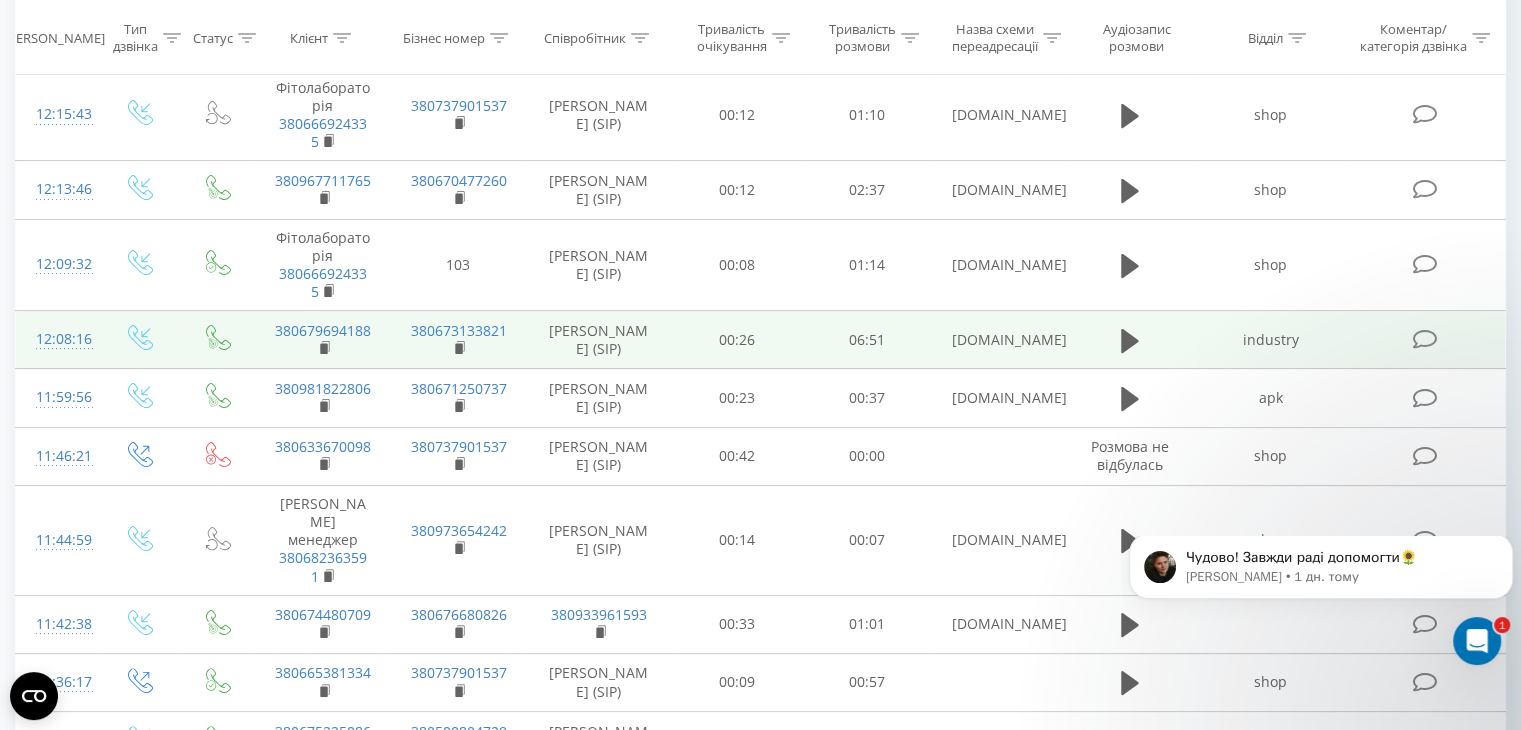 click at bounding box center (1424, 339) 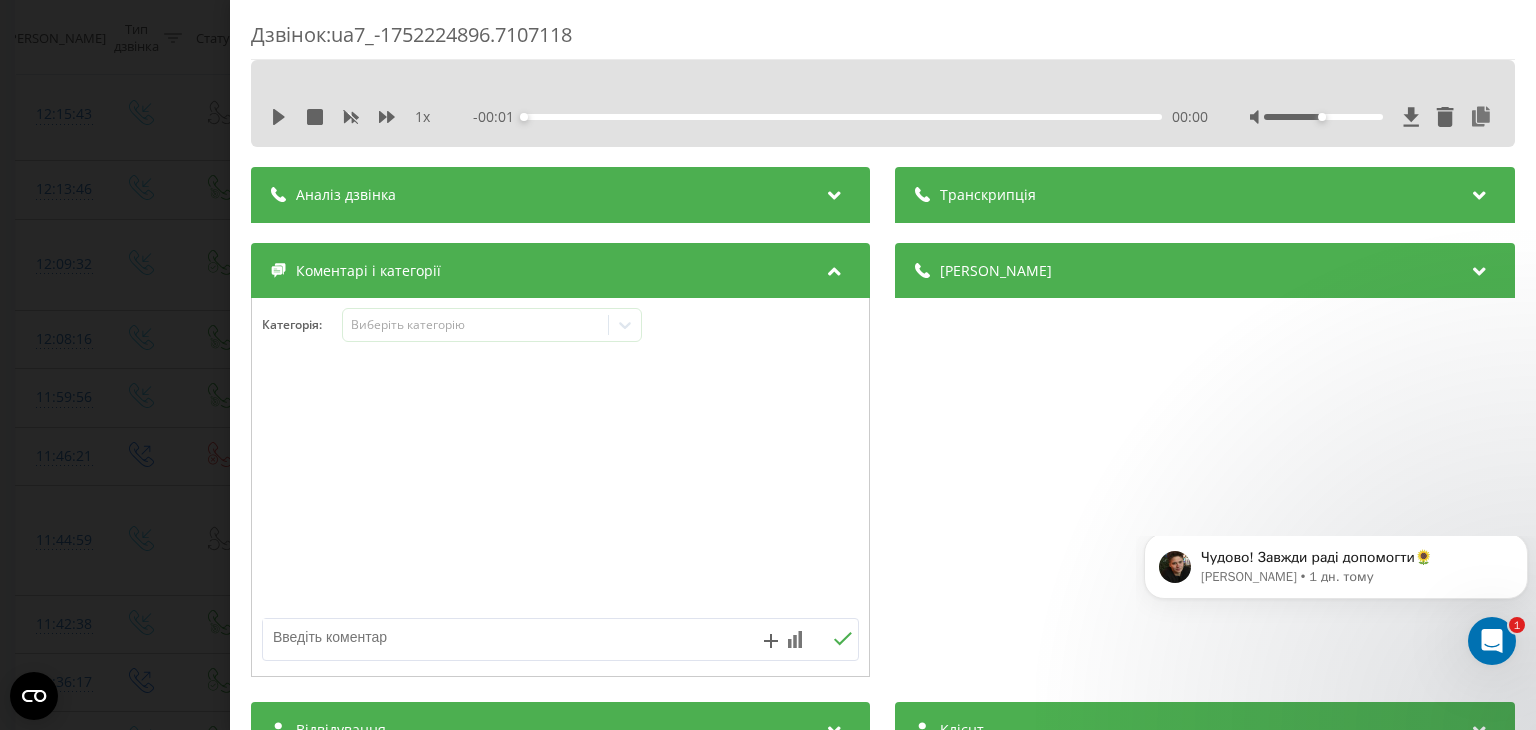 click on "1 x  - 00:01 00:00   00:00" at bounding box center [883, 117] 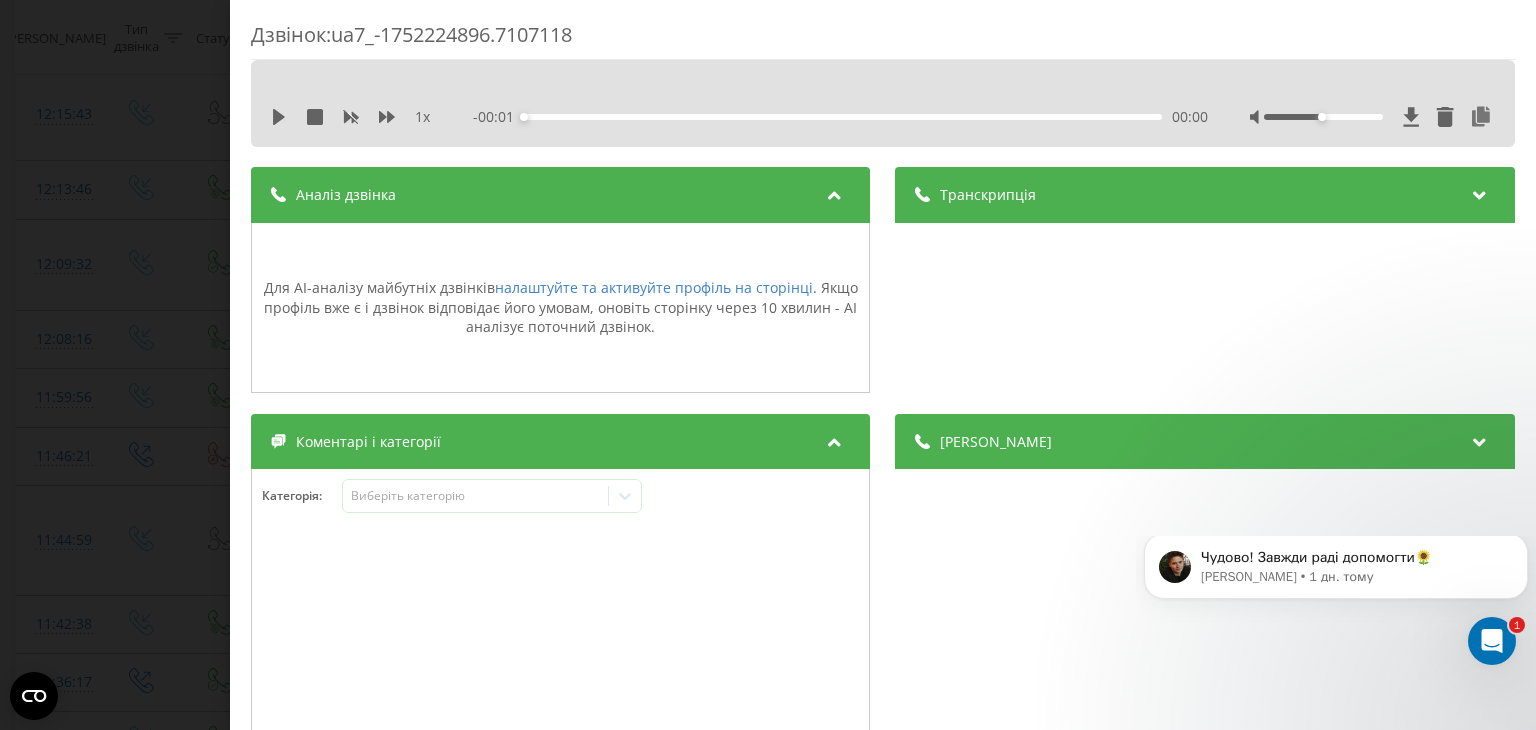 click on "Аналіз дзвінка" at bounding box center [560, 195] 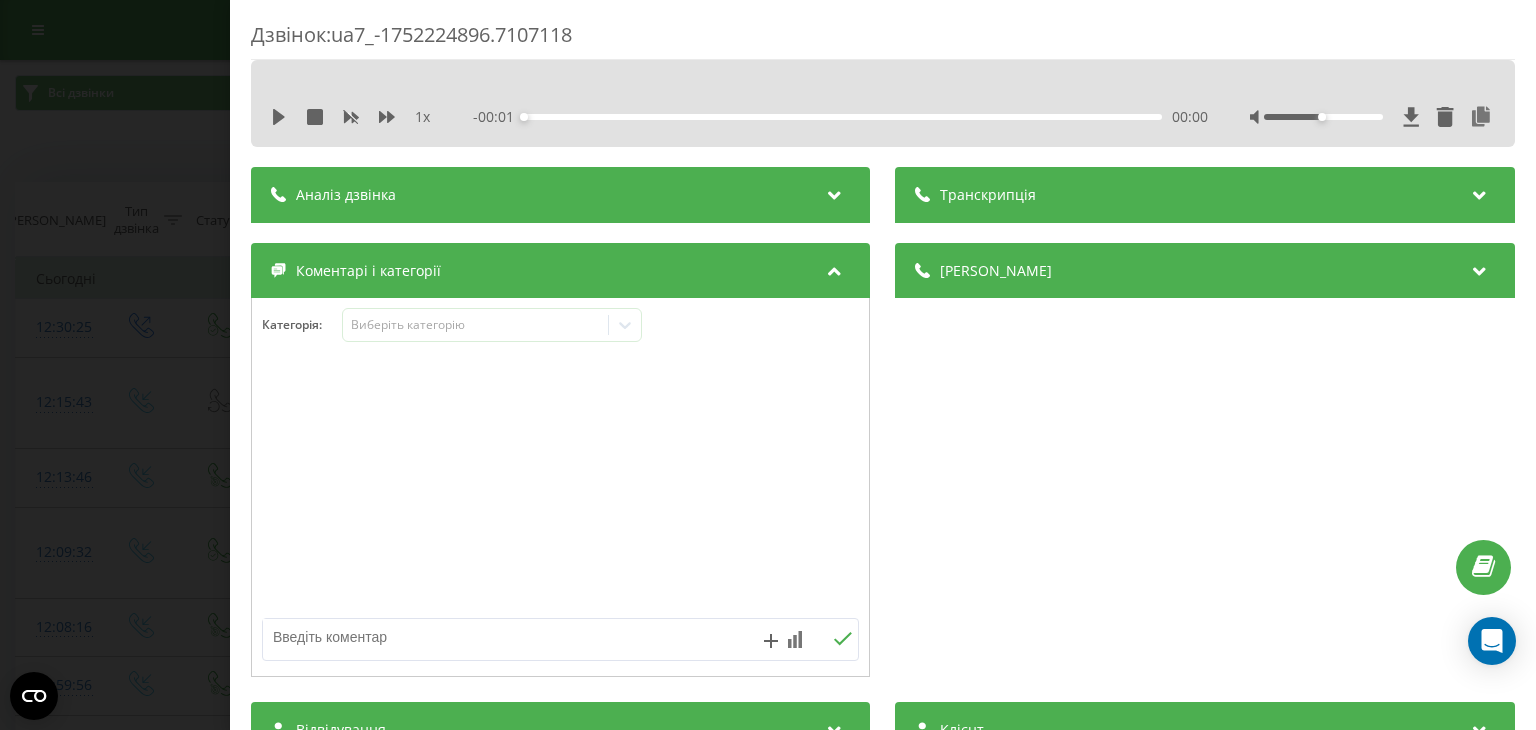scroll, scrollTop: 288, scrollLeft: 0, axis: vertical 